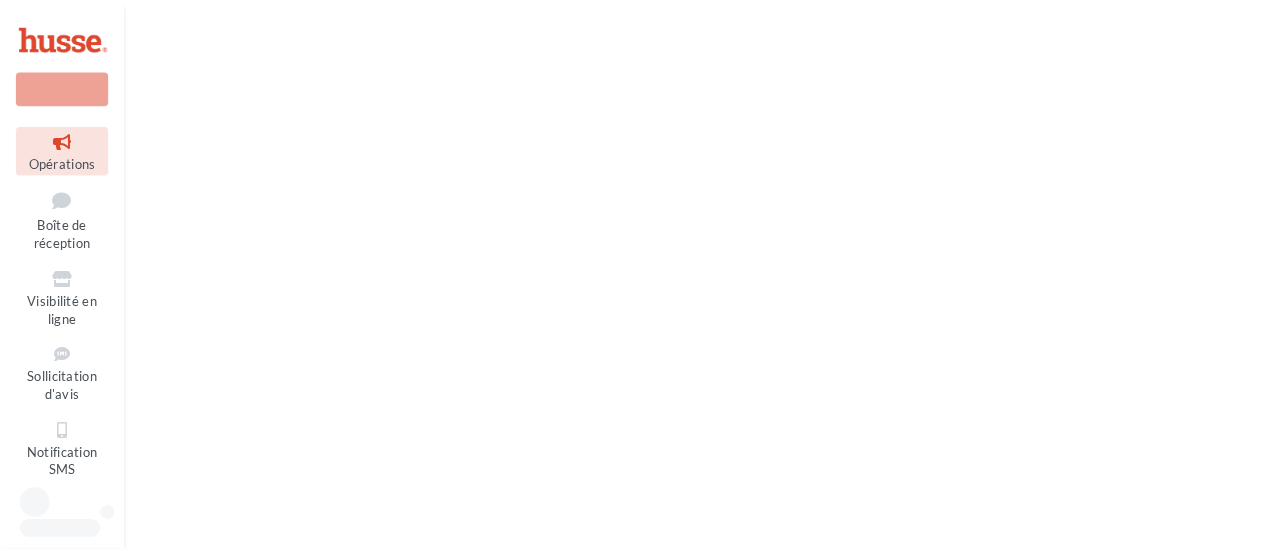 scroll, scrollTop: 0, scrollLeft: 0, axis: both 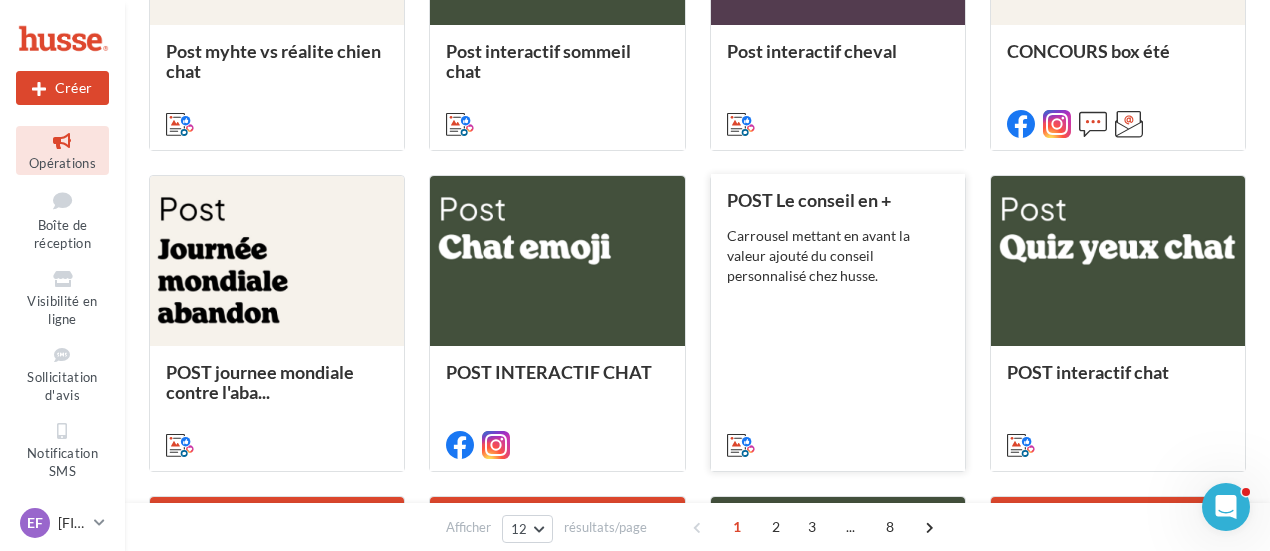 click on "POST Le conseil en +        Carrousel mettant en avant la valeur ajouté du conseil personnalisé chez husse." at bounding box center (838, 321) 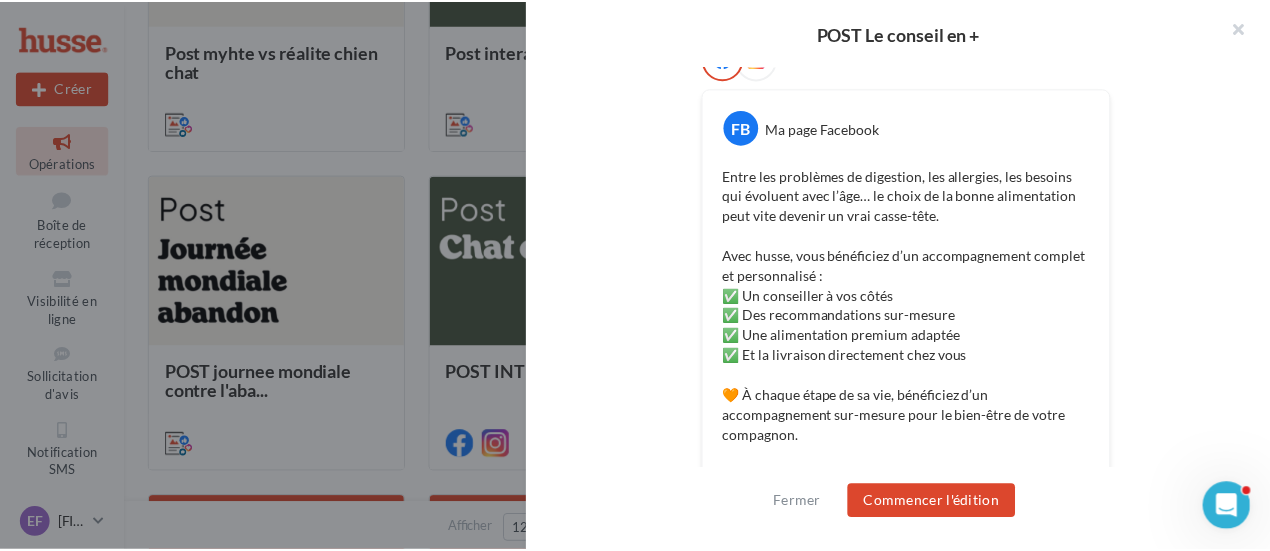 scroll, scrollTop: 0, scrollLeft: 0, axis: both 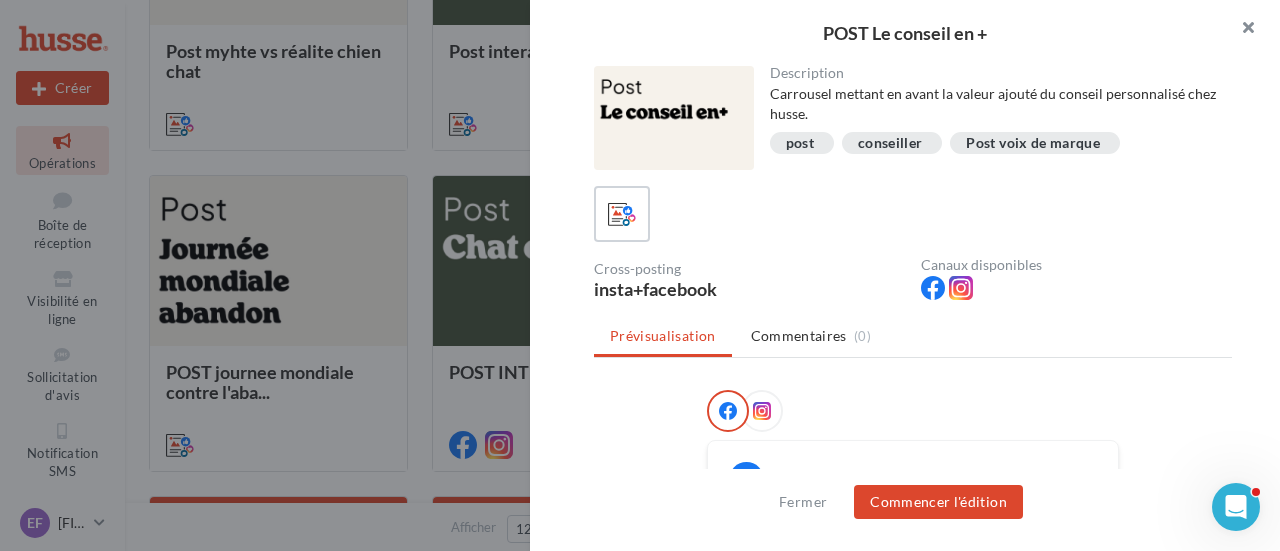 click at bounding box center [1240, 30] 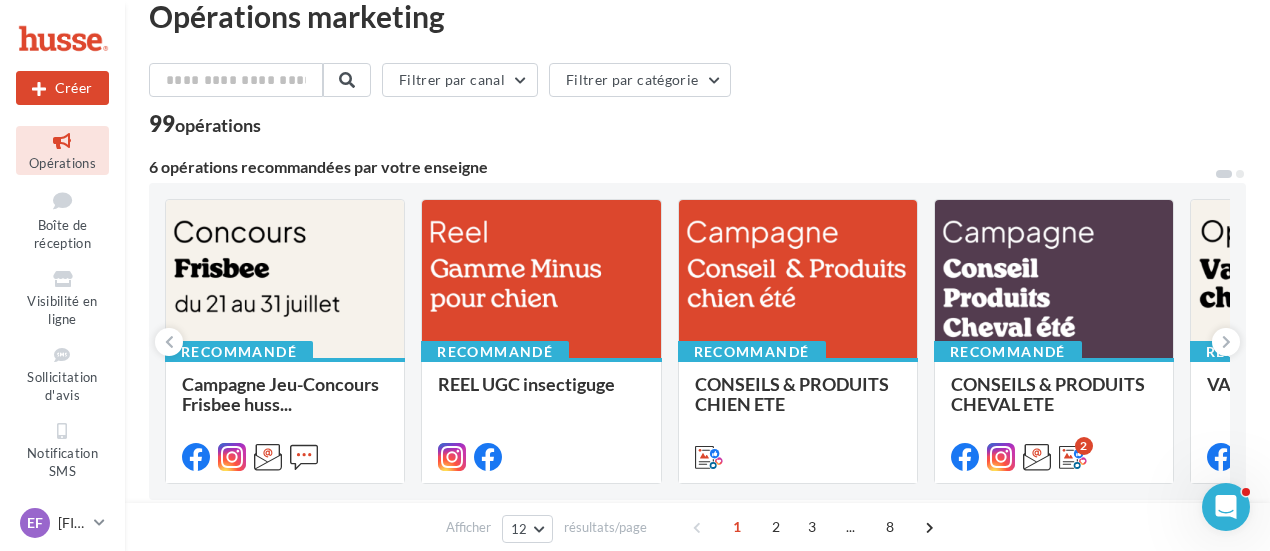 scroll, scrollTop: 0, scrollLeft: 0, axis: both 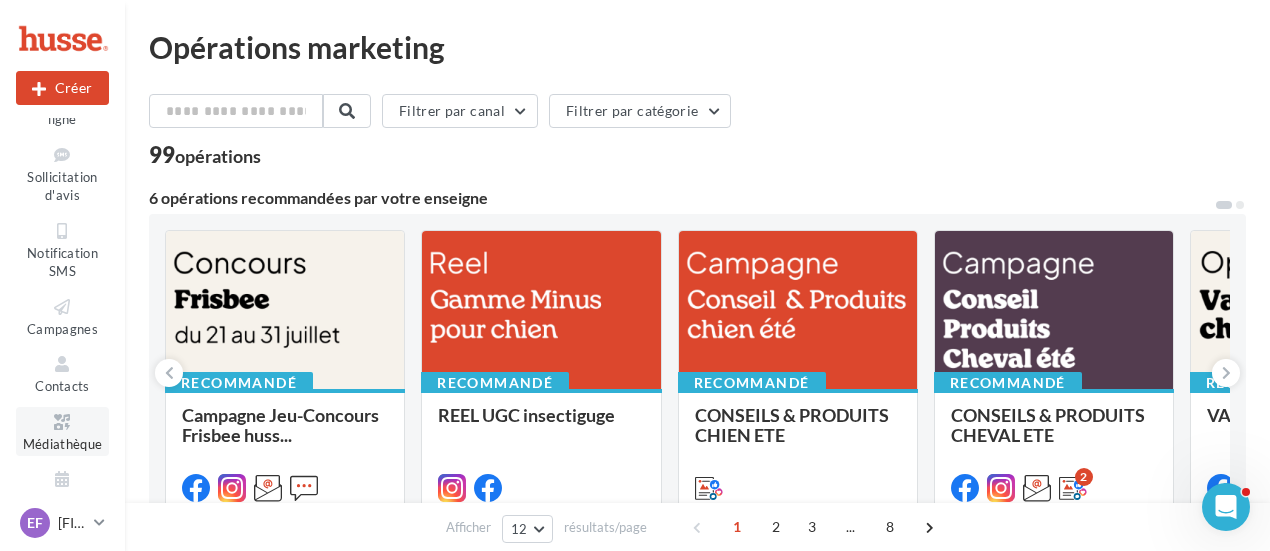 click at bounding box center [62, 422] 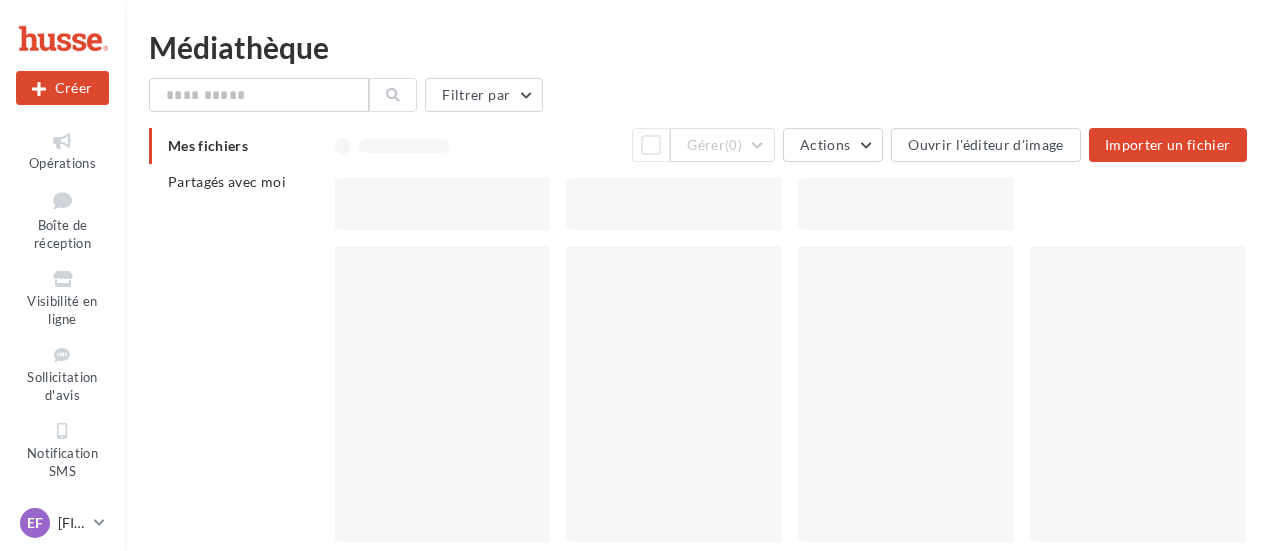 scroll, scrollTop: 0, scrollLeft: 0, axis: both 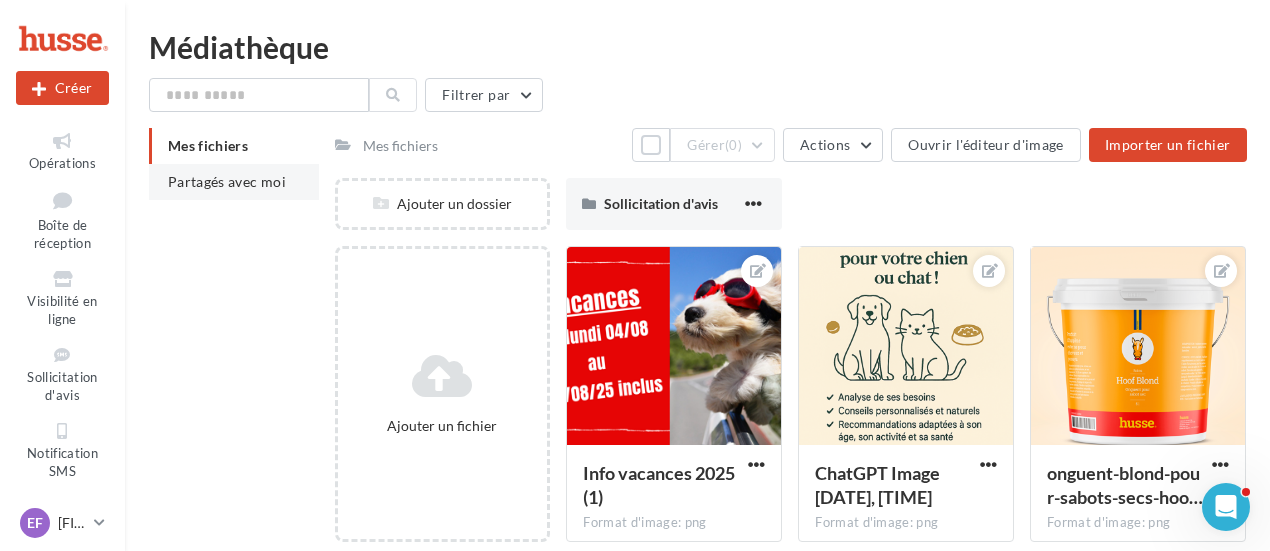 click on "Partagés avec moi" at bounding box center [227, 181] 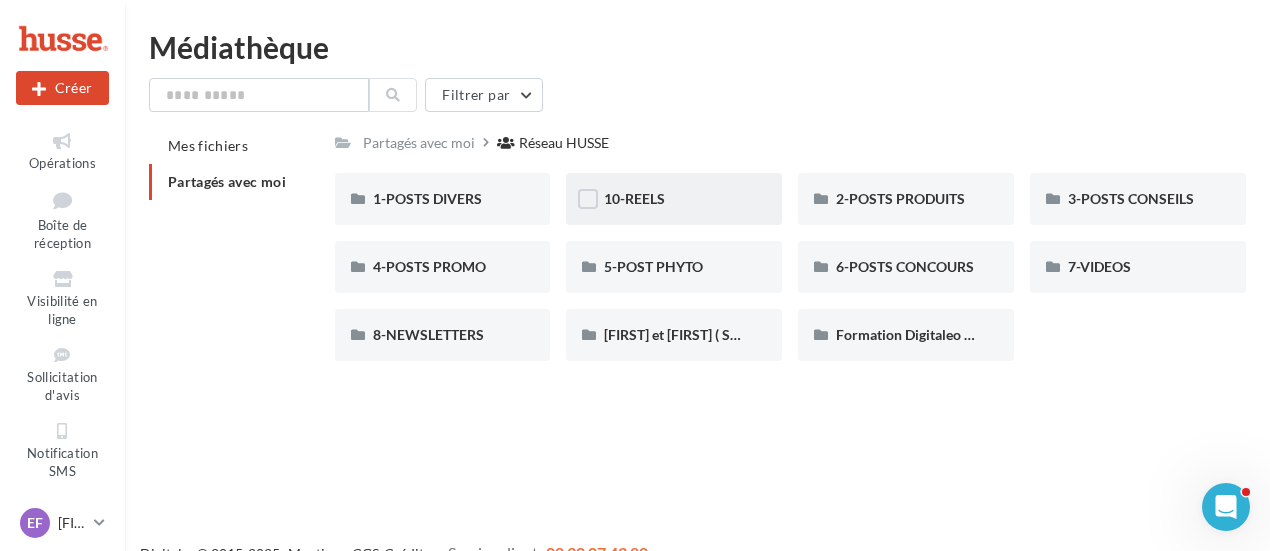 click on "10-REELS" at bounding box center [634, 198] 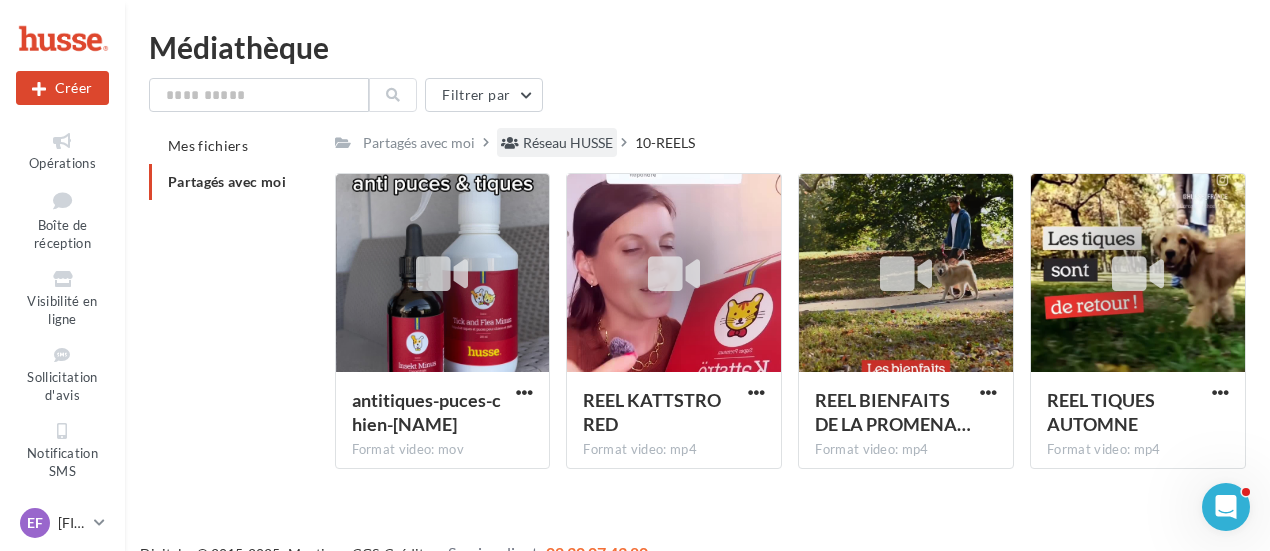 click on "Réseau HUSSE" at bounding box center (568, 143) 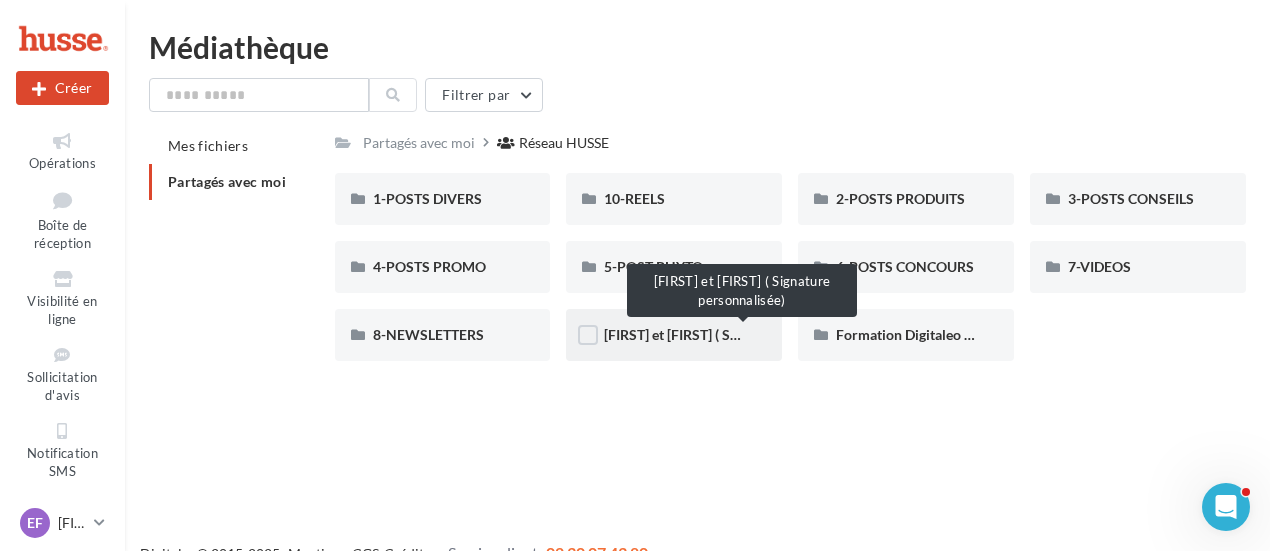 click on "[FIRST] ET [FIRST] ( Signature personnalisée)" at bounding box center [739, 334] 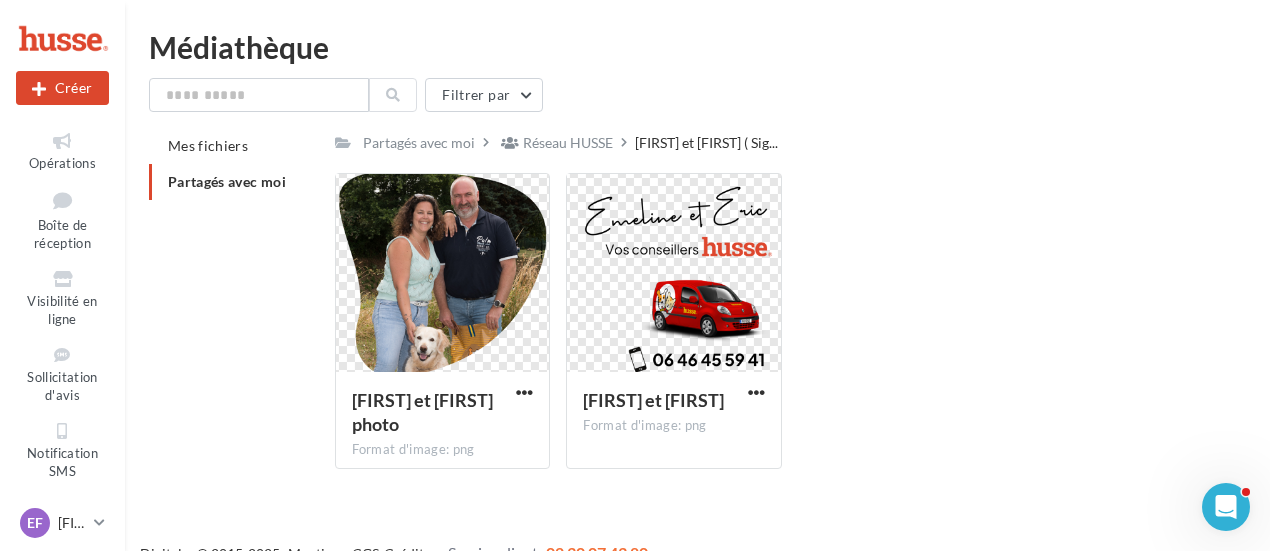 click on "Partagés avec moi" at bounding box center [227, 181] 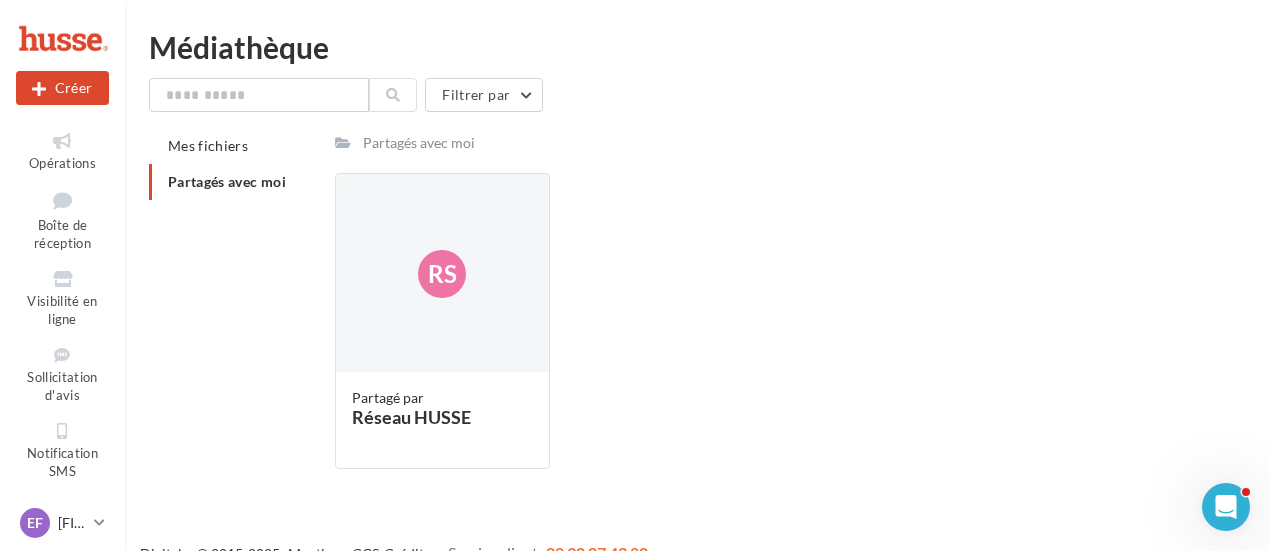click on "Partagés avec moi" at bounding box center [227, 181] 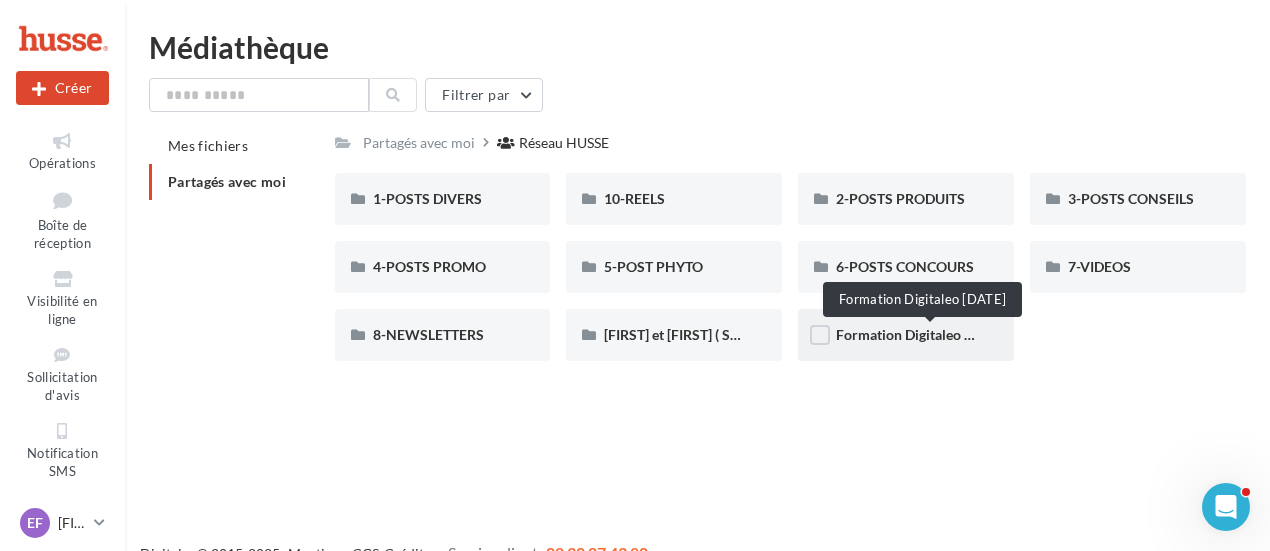 click on "Formation Digitaleo 04/06/24" at bounding box center [921, 334] 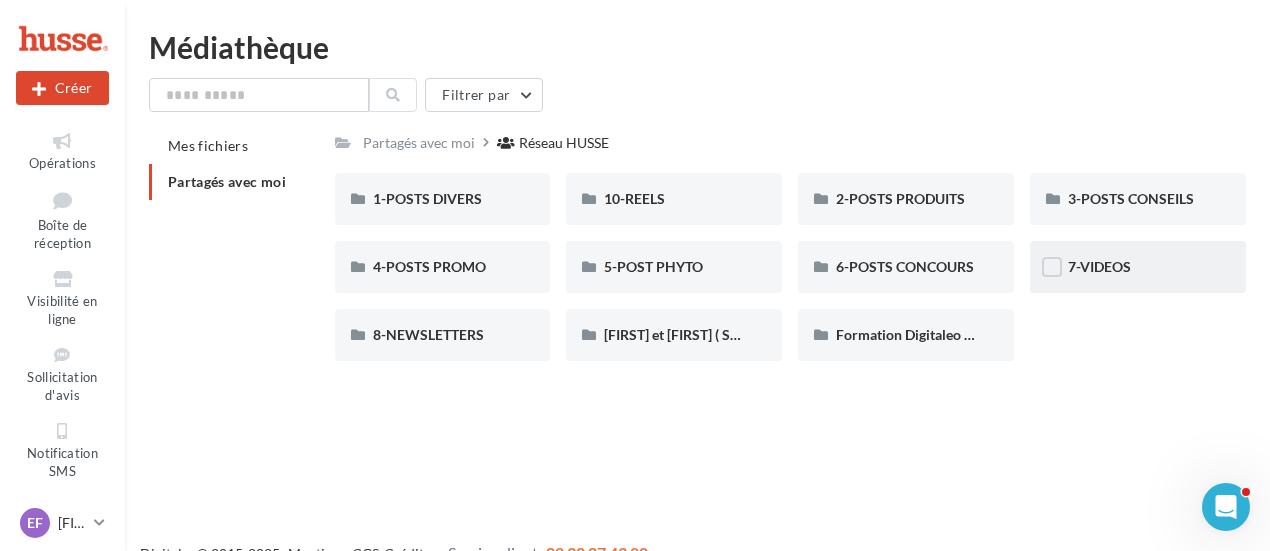 click on "7-VIDEOS" at bounding box center [1138, 267] 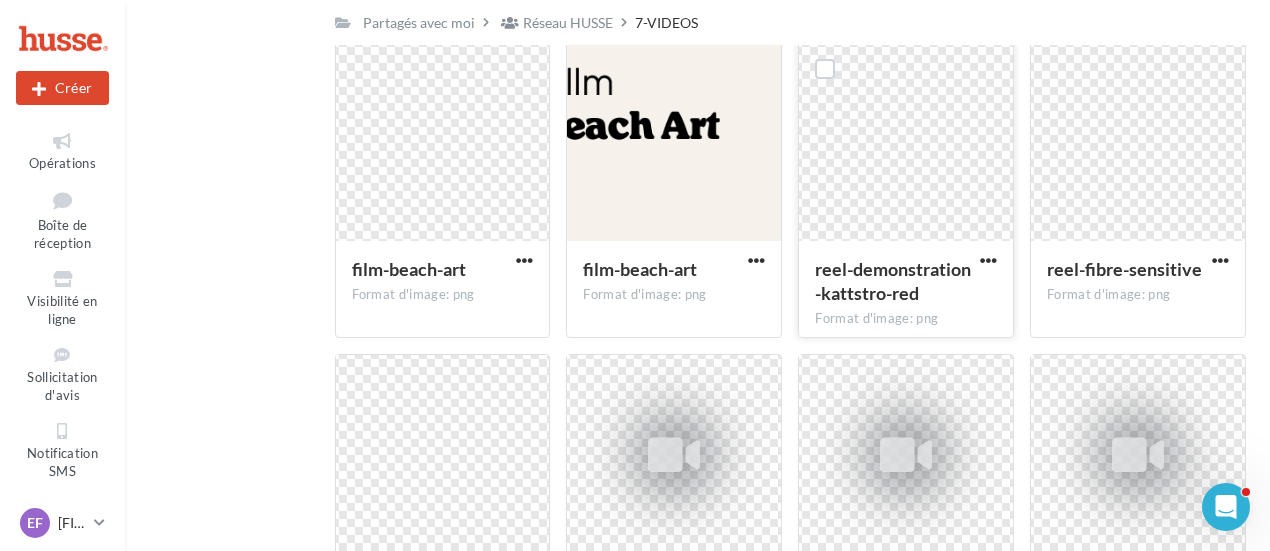 scroll, scrollTop: 0, scrollLeft: 0, axis: both 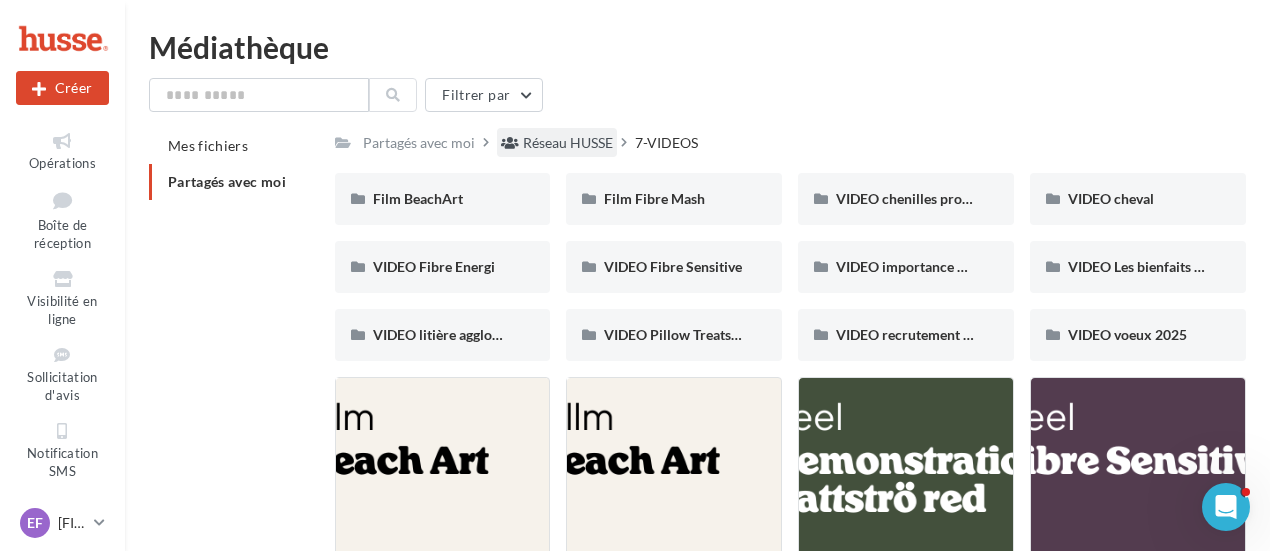 click on "Réseau HUSSE" at bounding box center [568, 143] 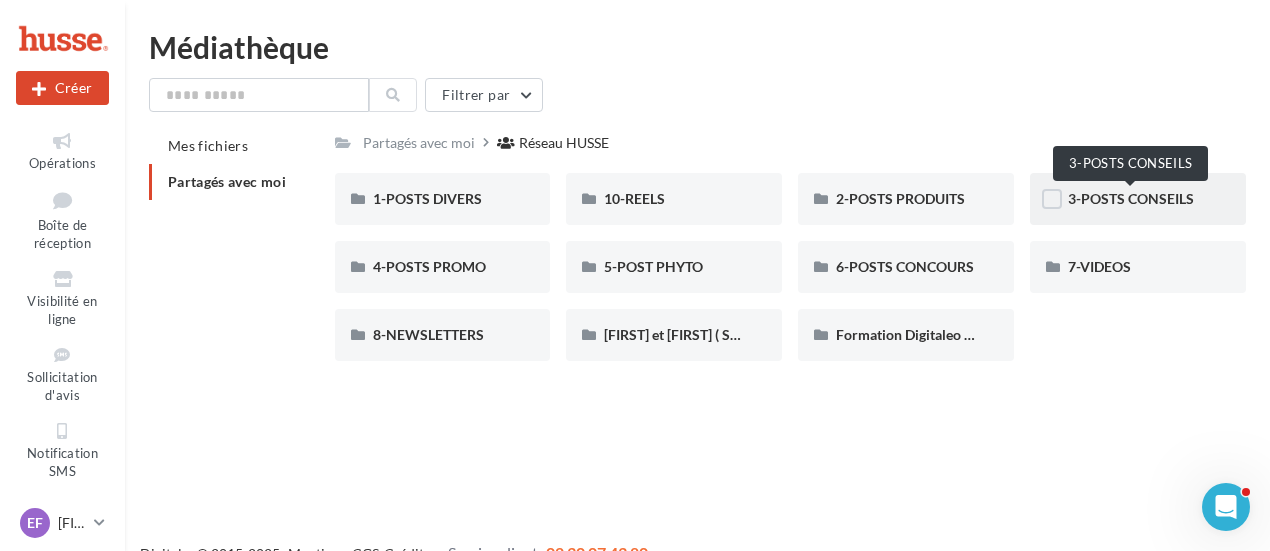 click on "3-POSTS CONSEILS" at bounding box center [1131, 198] 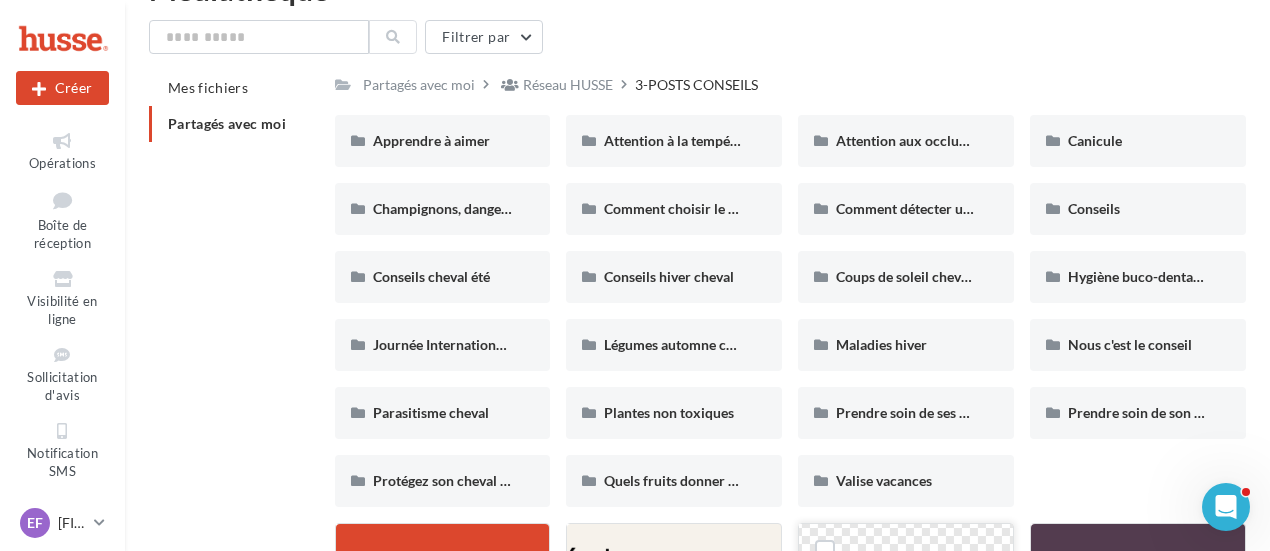 scroll, scrollTop: 0, scrollLeft: 0, axis: both 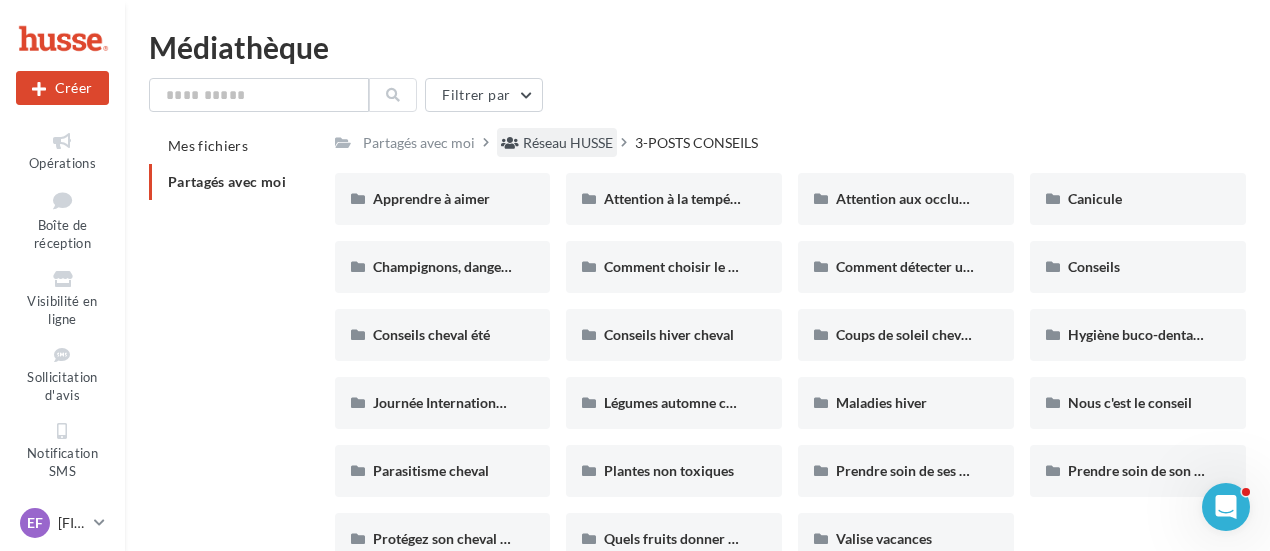 click on "Réseau HUSSE" at bounding box center [568, 143] 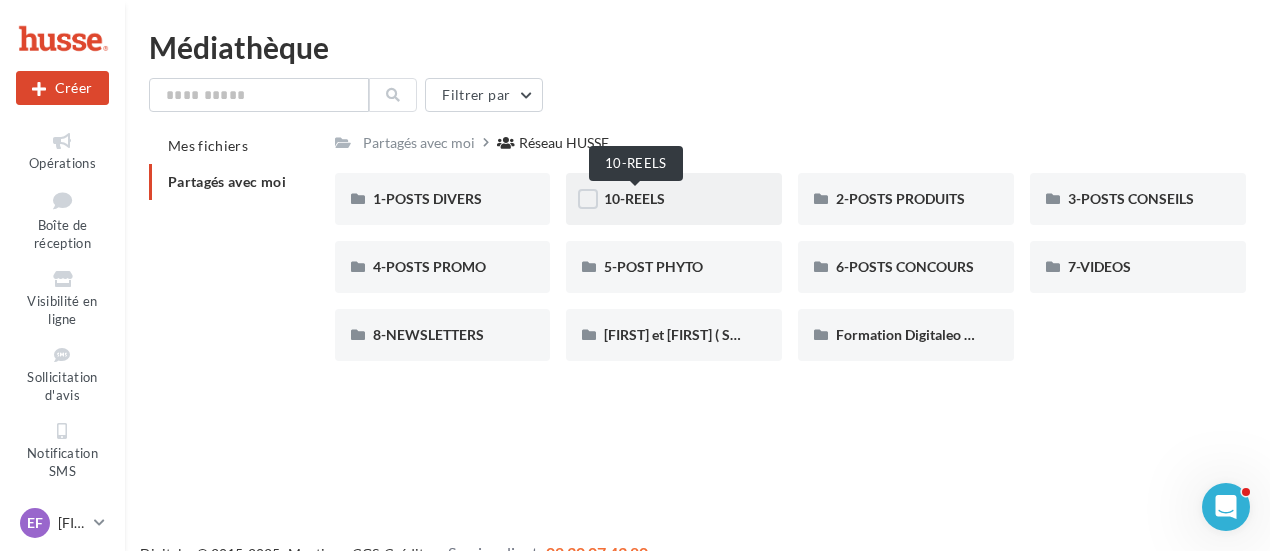 click on "10-REELS" at bounding box center [634, 198] 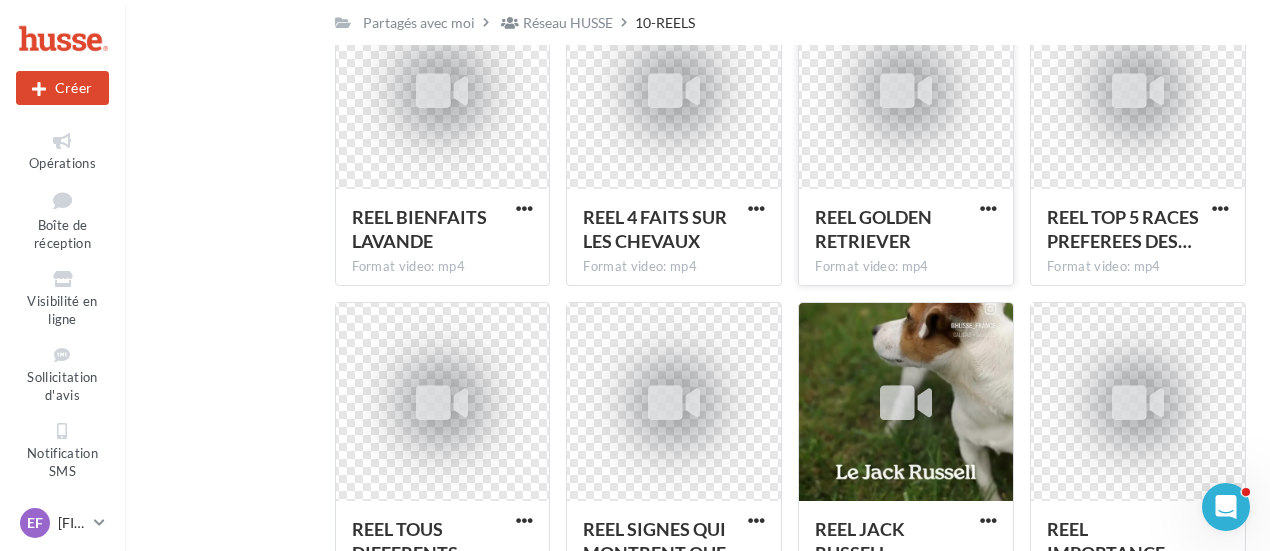 scroll, scrollTop: 878, scrollLeft: 0, axis: vertical 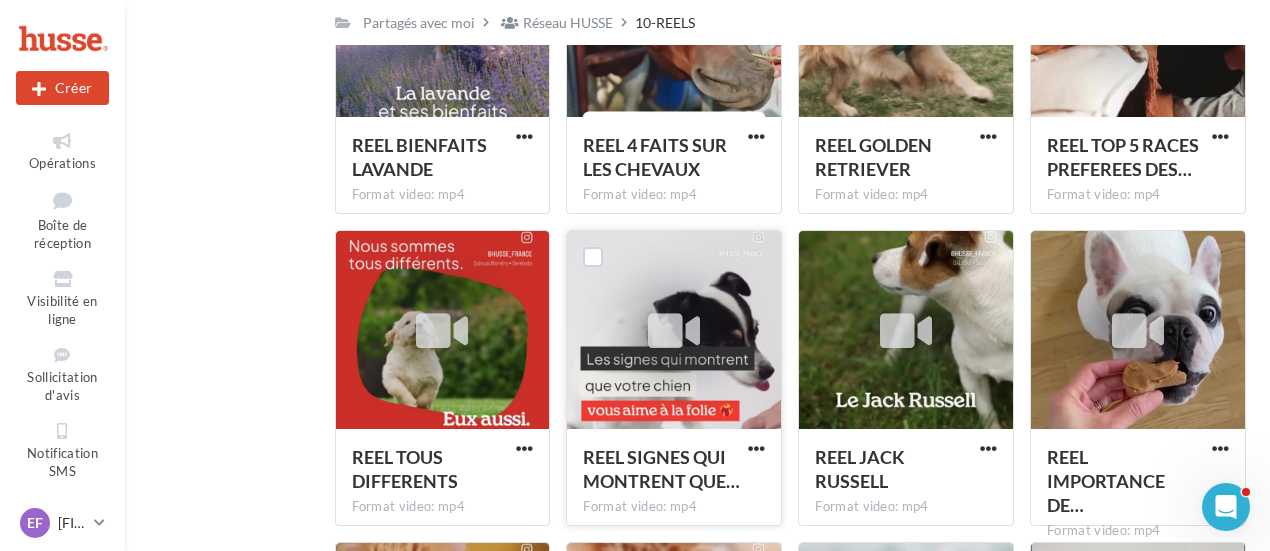 click at bounding box center [674, 331] 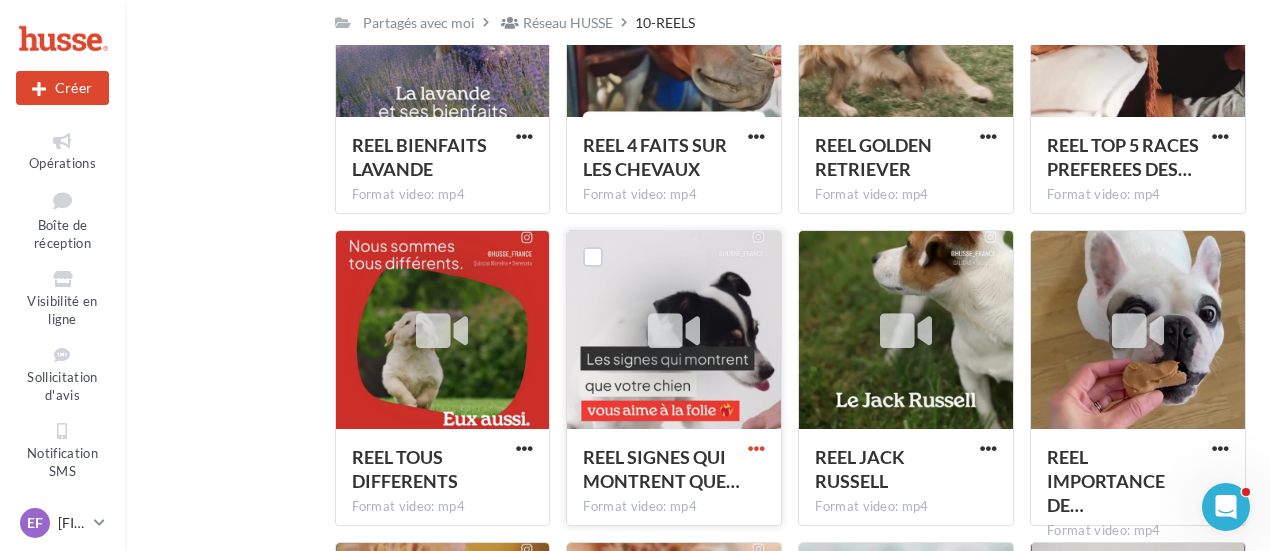 click at bounding box center (756, 448) 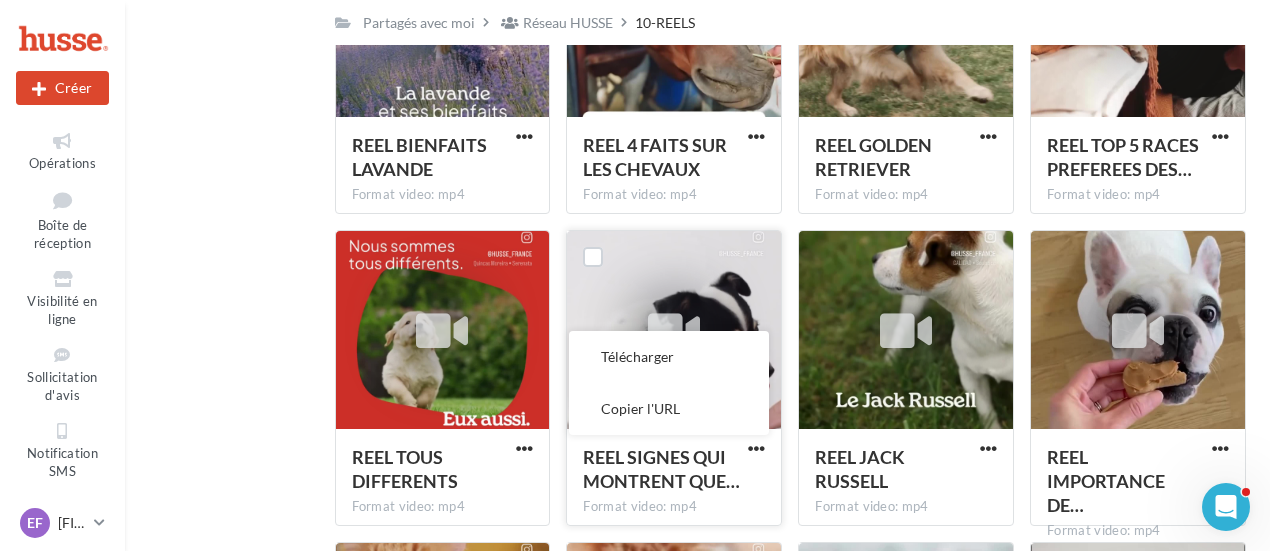 click at bounding box center (674, 331) 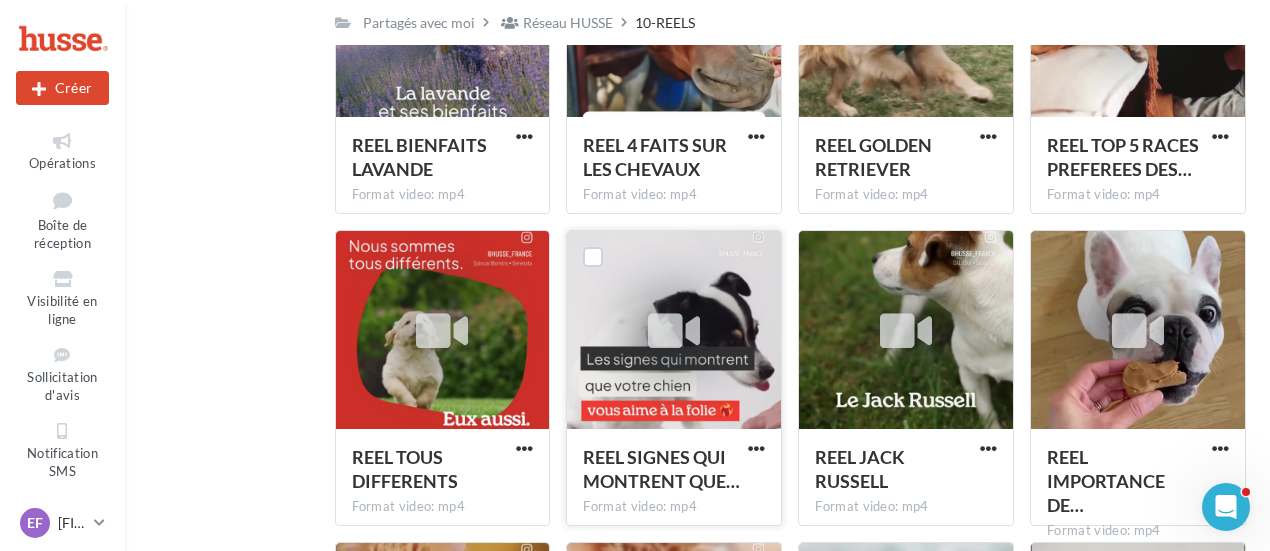 click at bounding box center (674, 331) 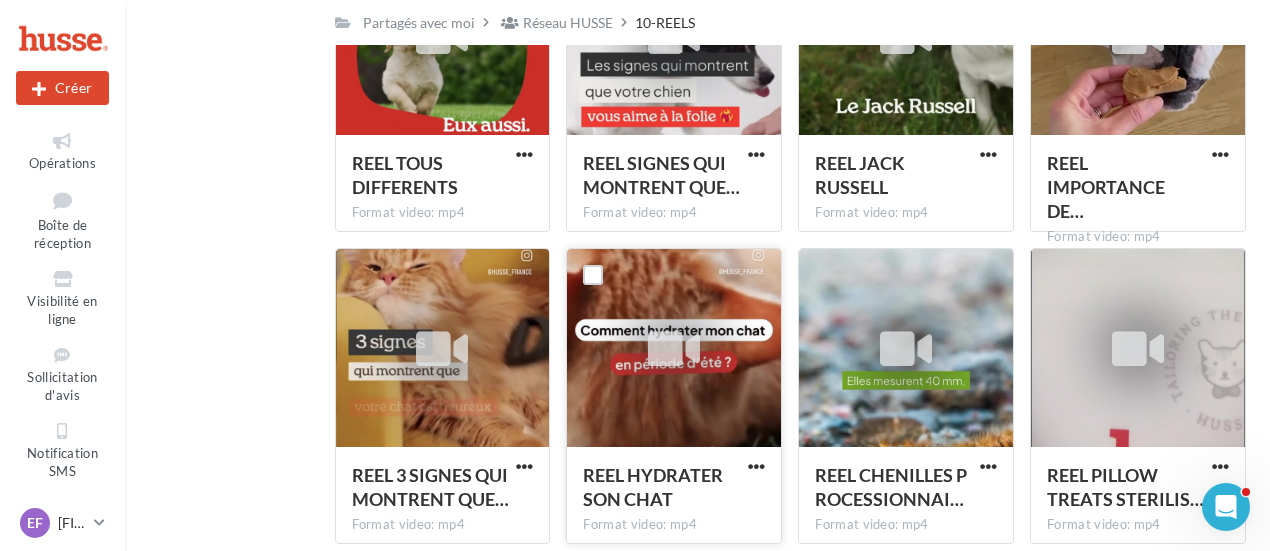 scroll, scrollTop: 1178, scrollLeft: 0, axis: vertical 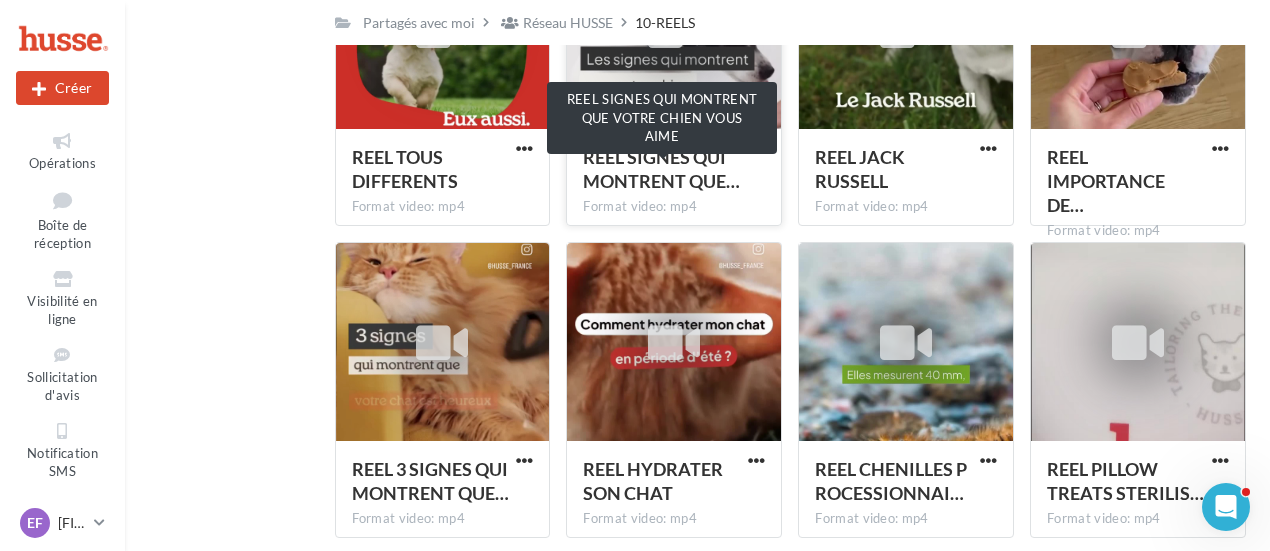 click on "REEL SIGNES QUI MONTRENT QUE…" at bounding box center [662, 169] 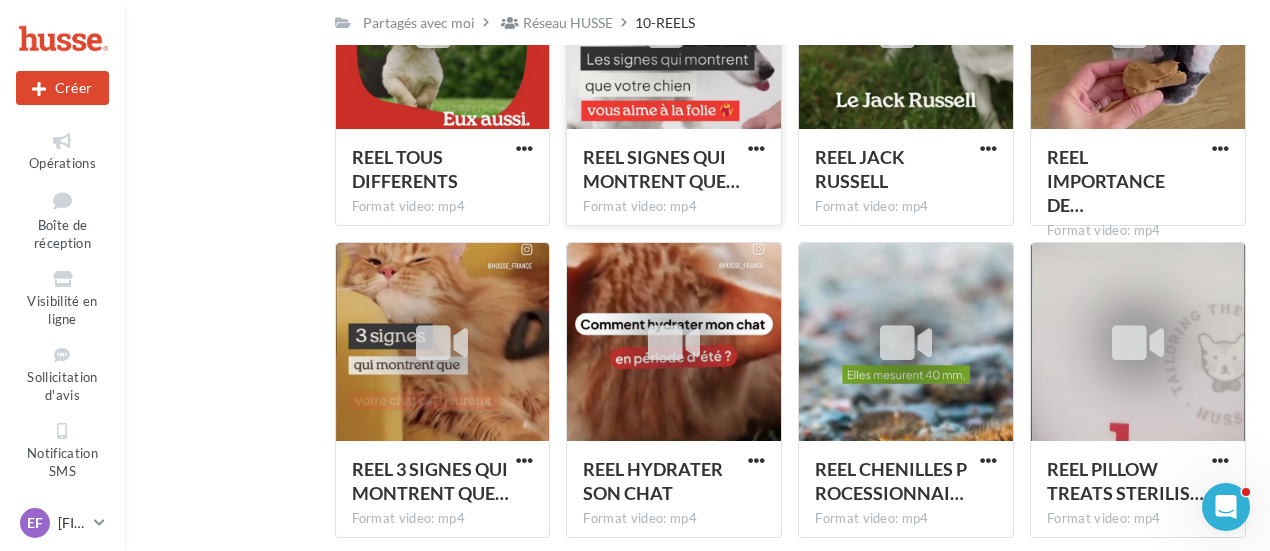 click on "REEL SIGNES QUI MONTRENT QUE…" at bounding box center (661, 169) 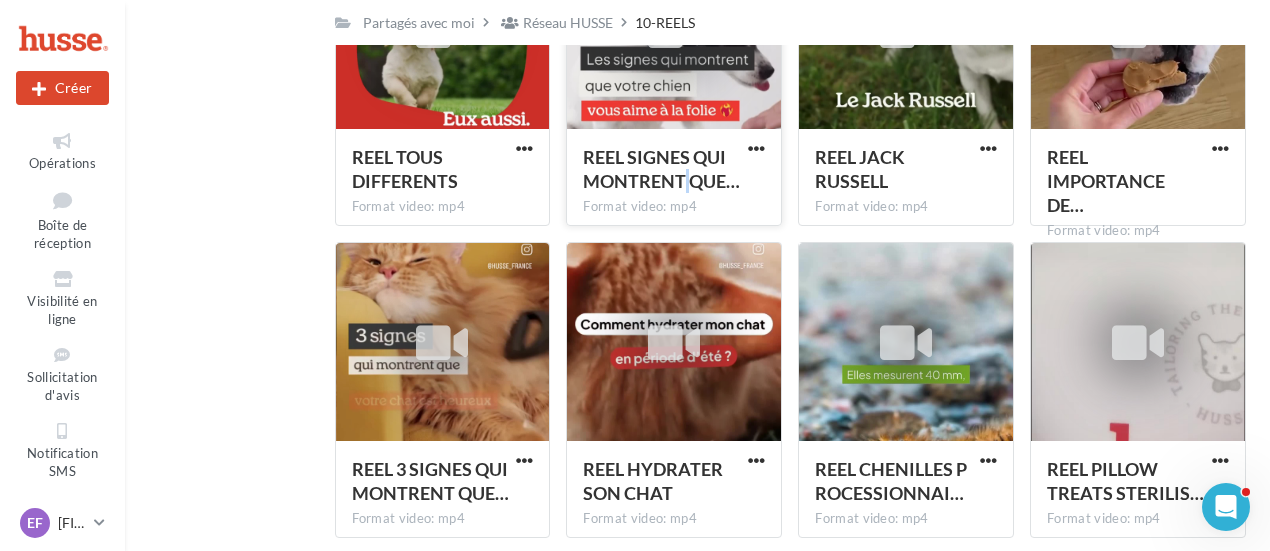 click on "REEL SIGNES QUI MONTRENT QUE…" at bounding box center [661, 169] 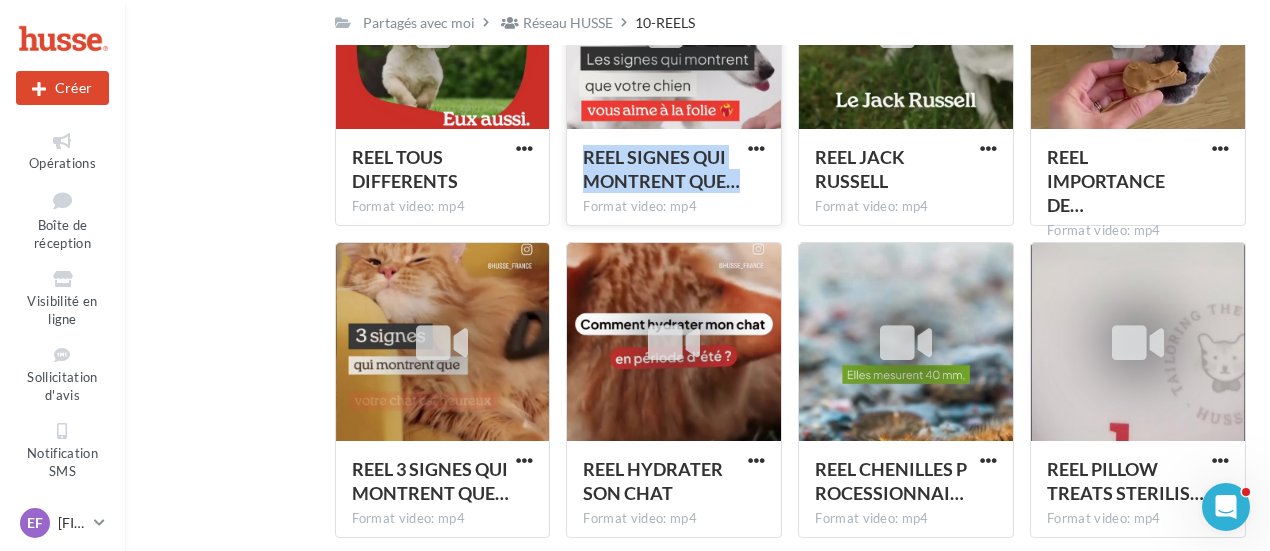 click on "REEL SIGNES QUI MONTRENT QUE…" at bounding box center [661, 169] 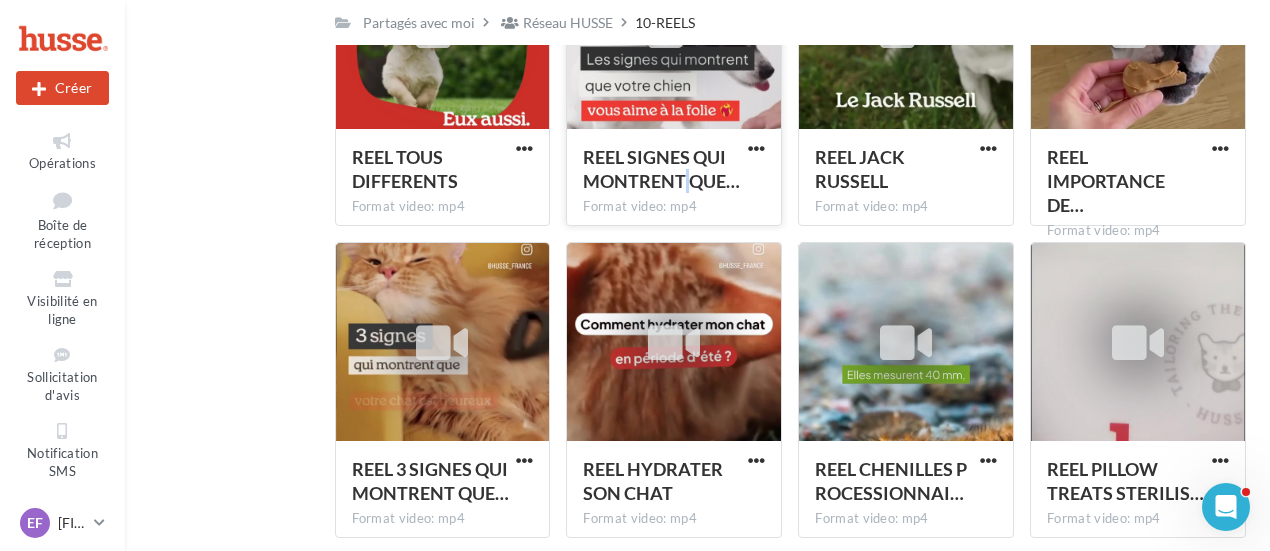 click on "REEL SIGNES QUI MONTRENT QUE…" at bounding box center [661, 169] 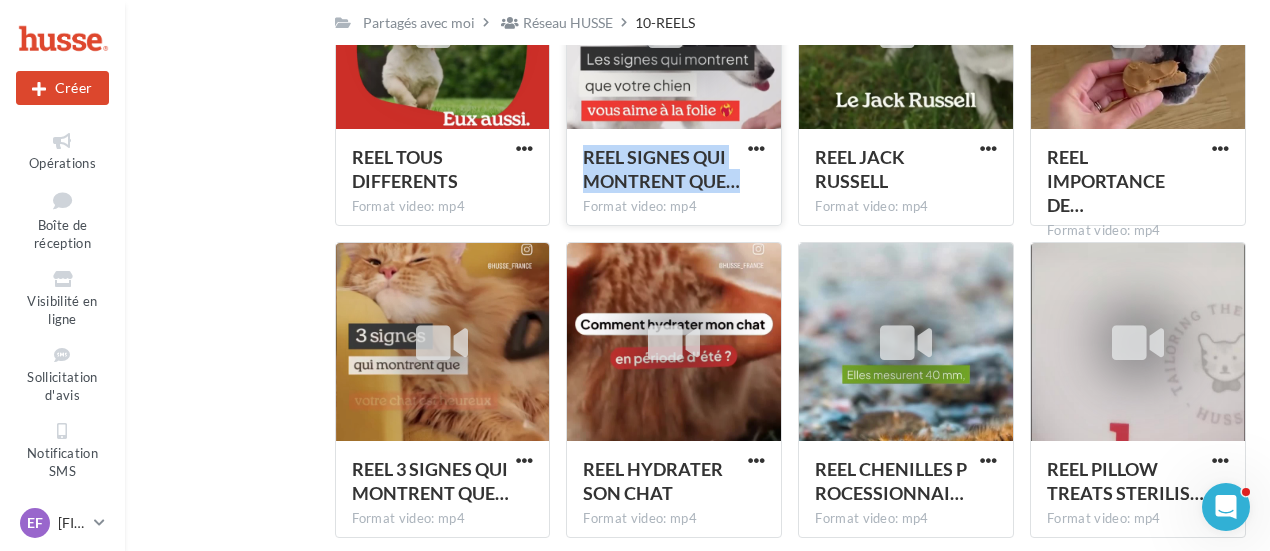 click on "REEL SIGNES QUI MONTRENT QUE…" at bounding box center [661, 169] 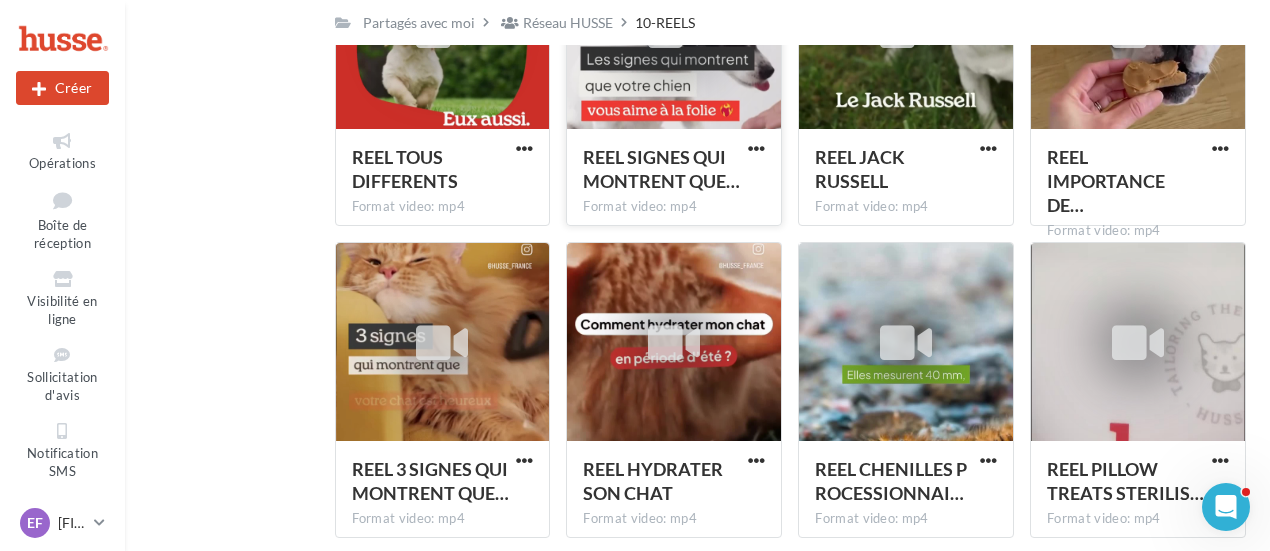 click on "Format video: mp4" at bounding box center [674, 207] 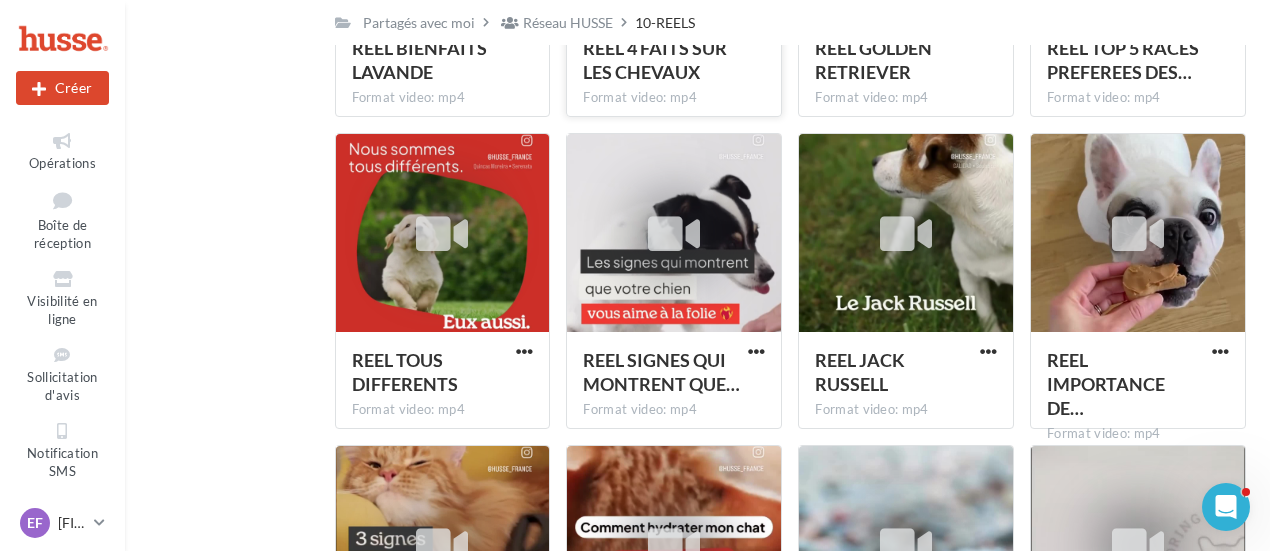scroll, scrollTop: 878, scrollLeft: 0, axis: vertical 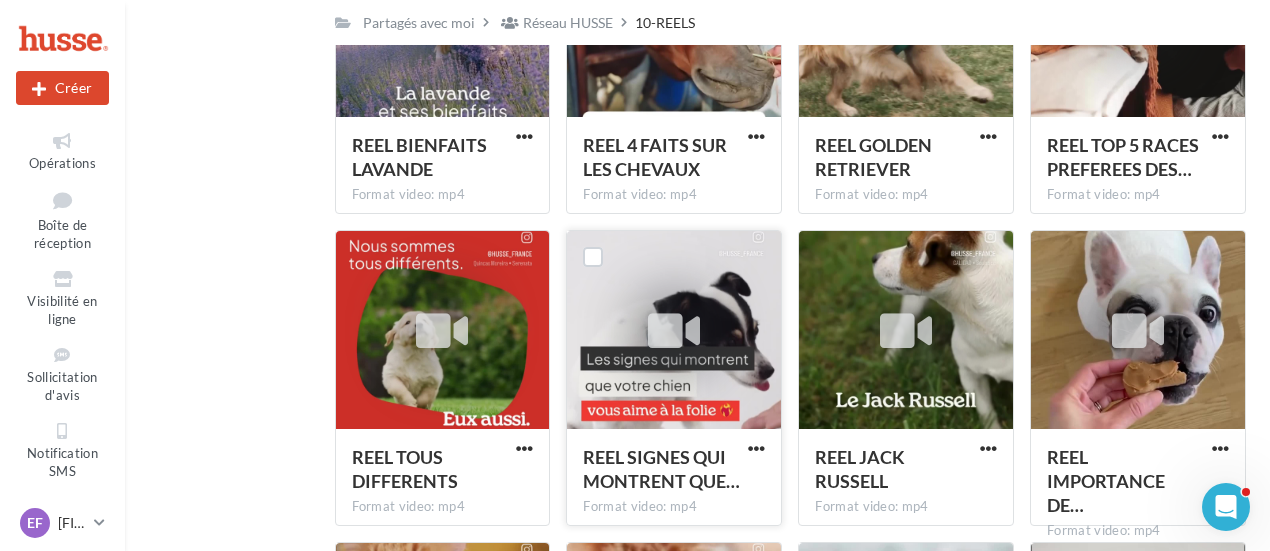 click at bounding box center [674, 331] 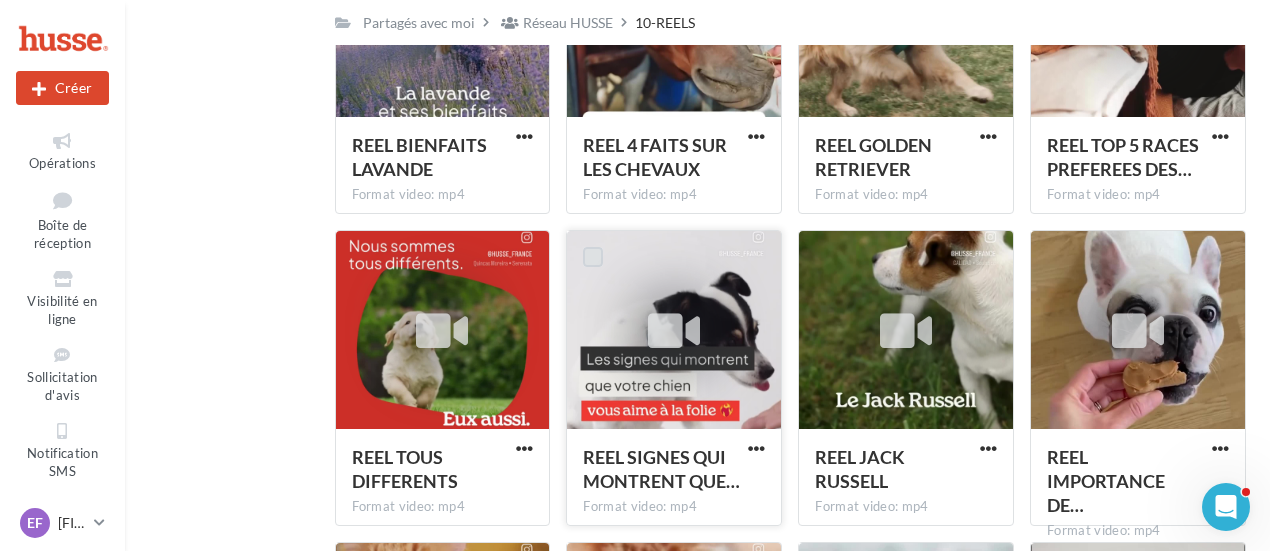 click at bounding box center (593, 257) 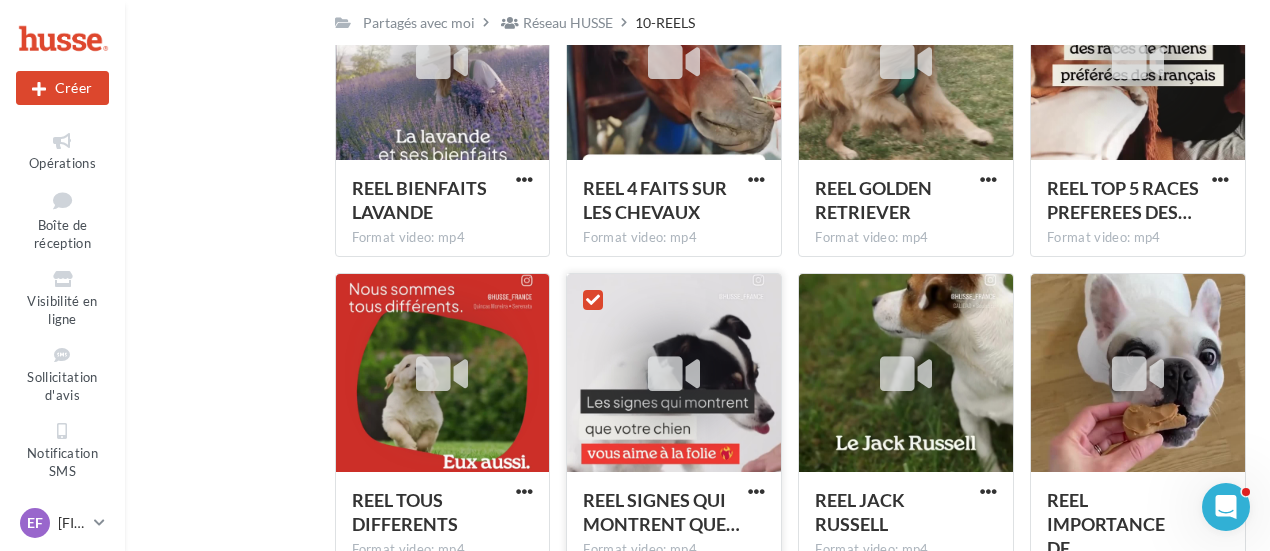 scroll, scrollTop: 890, scrollLeft: 0, axis: vertical 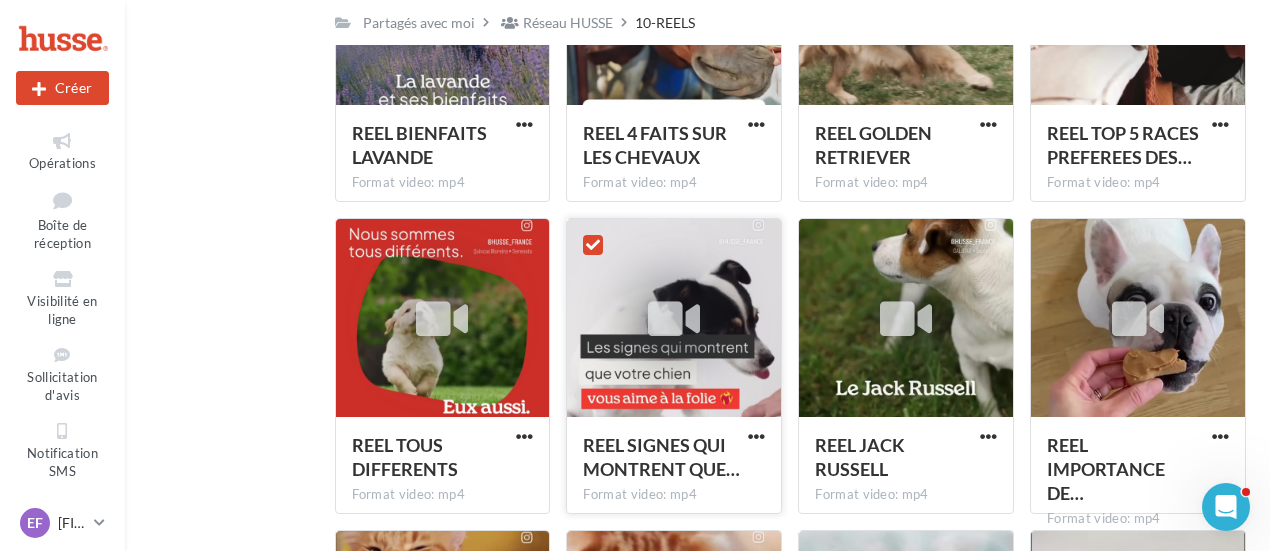 click at bounding box center (674, 319) 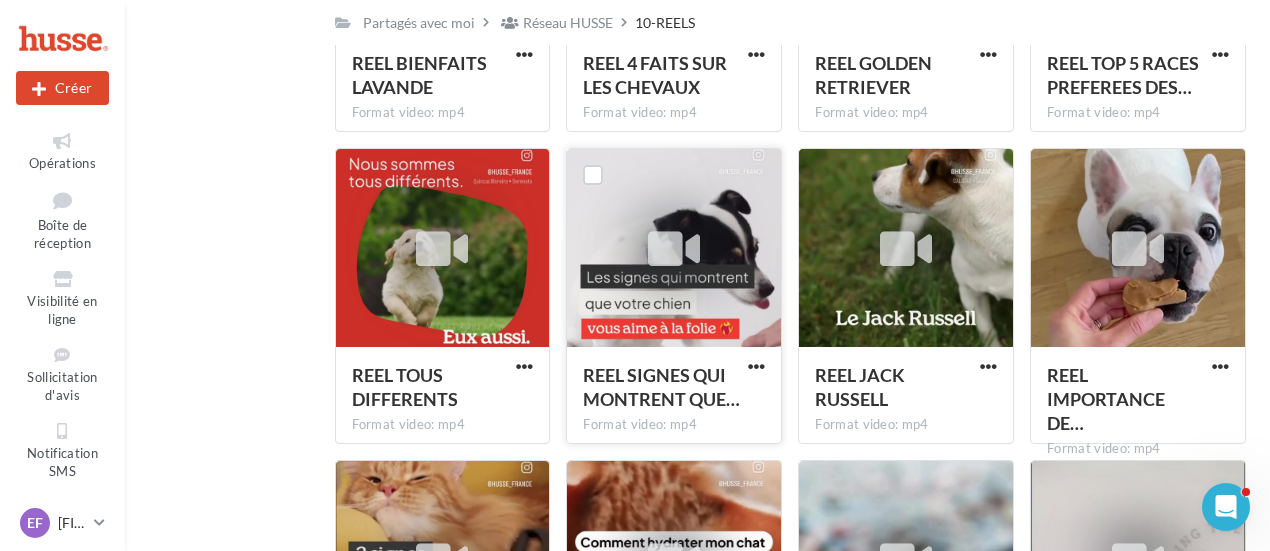 scroll, scrollTop: 990, scrollLeft: 0, axis: vertical 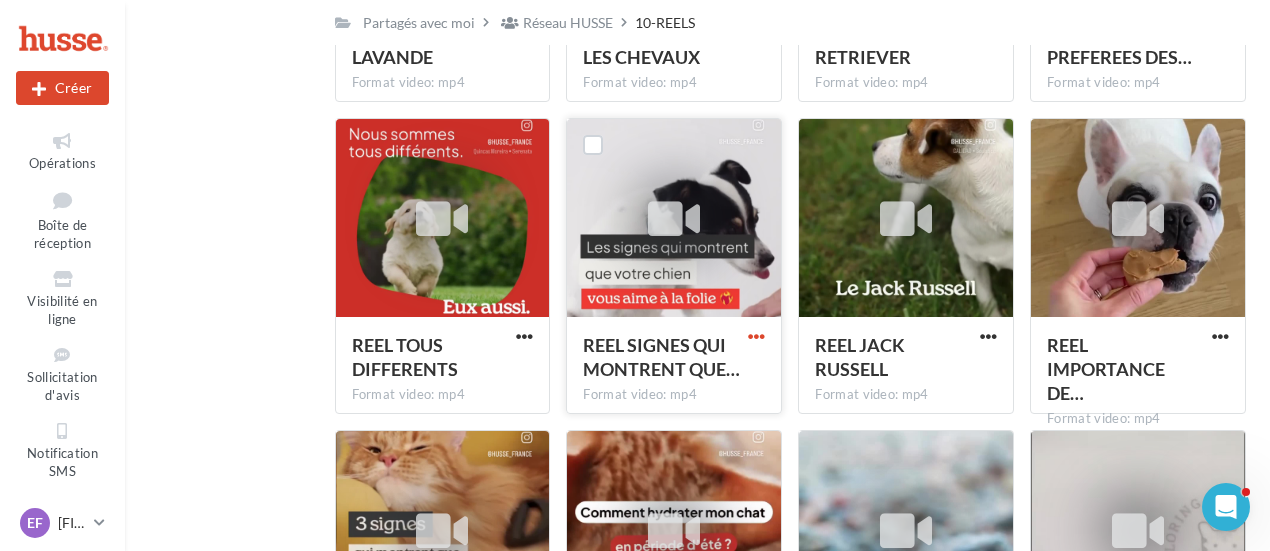 click at bounding box center (756, 336) 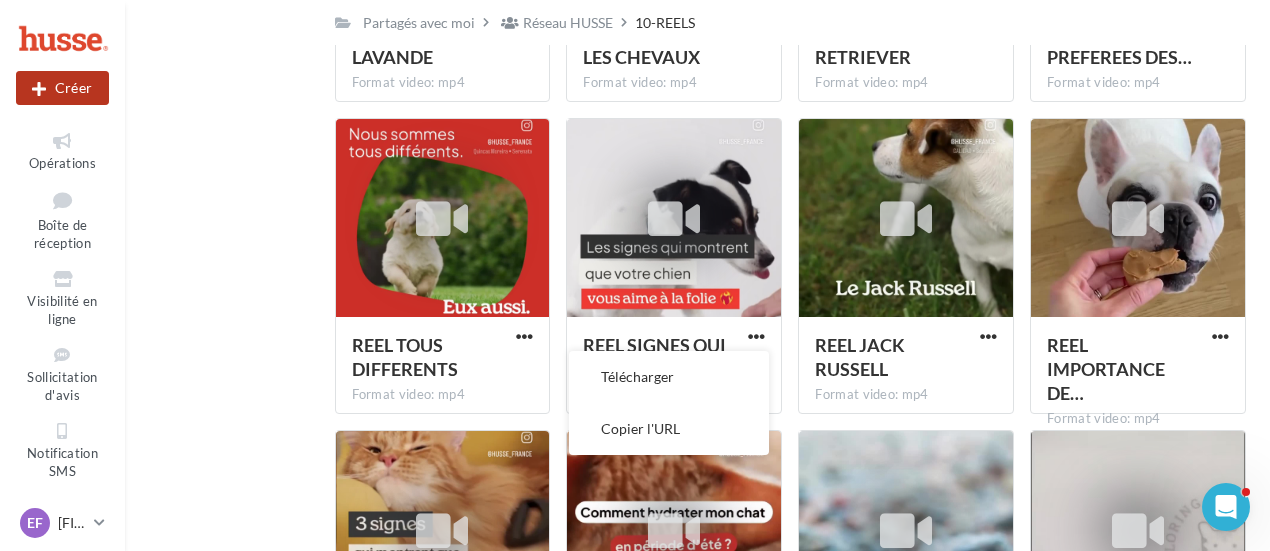 click on "Créer" at bounding box center (62, 88) 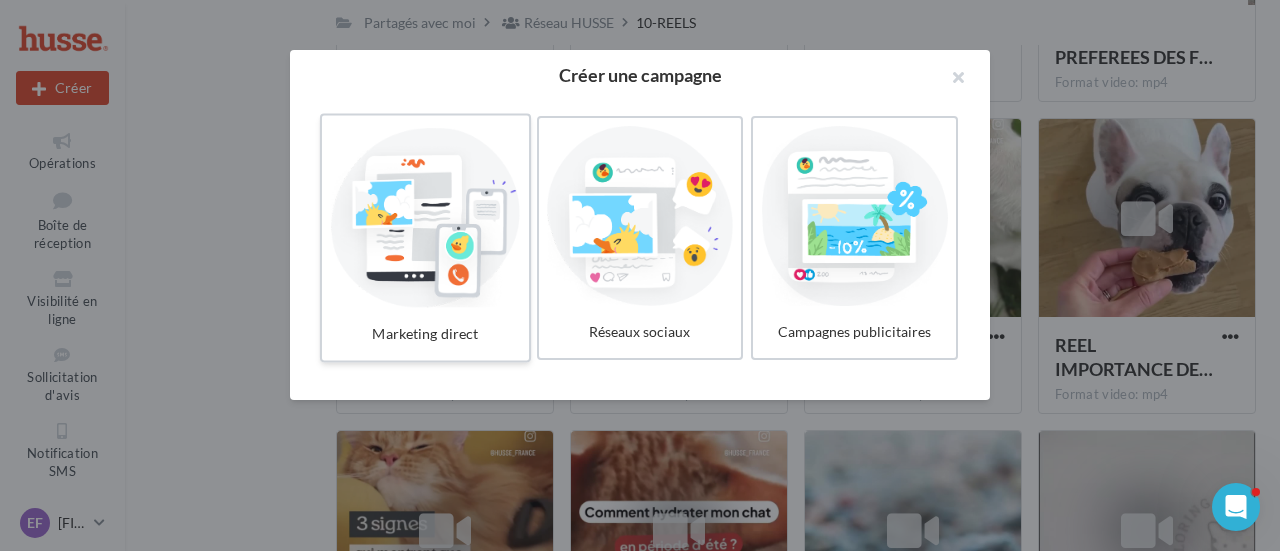click at bounding box center (425, 216) 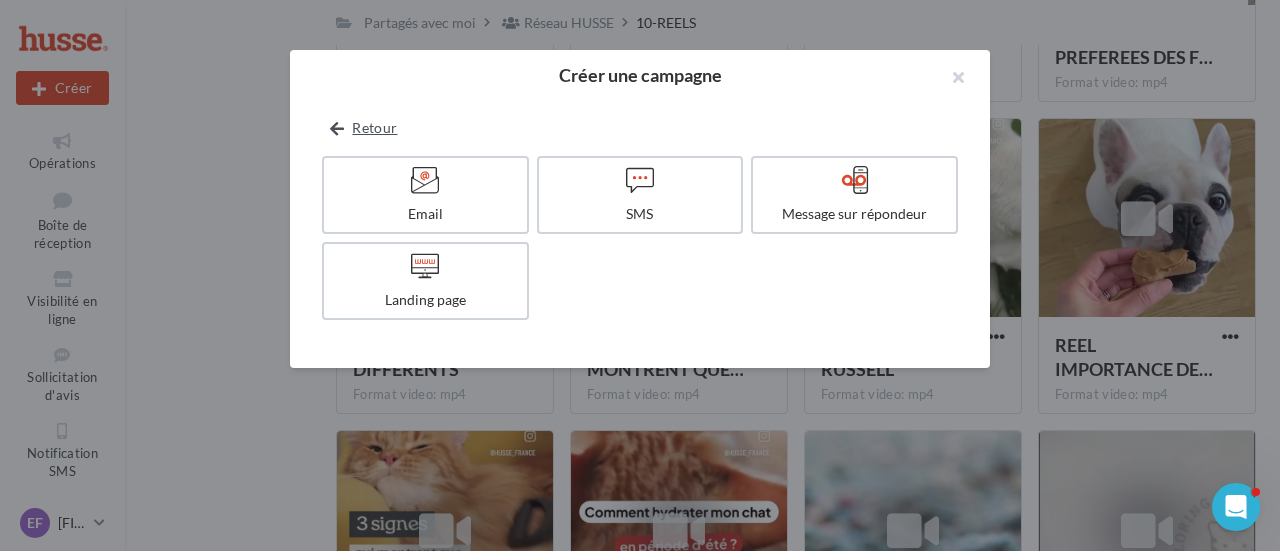 click on "Retour" at bounding box center (363, 128) 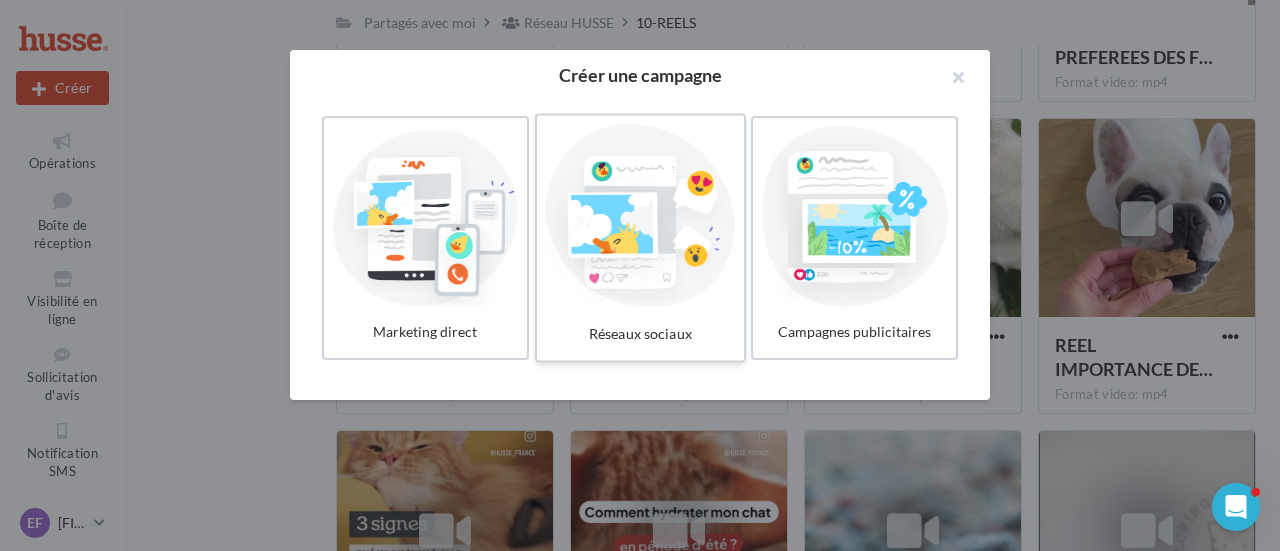 click at bounding box center (640, 216) 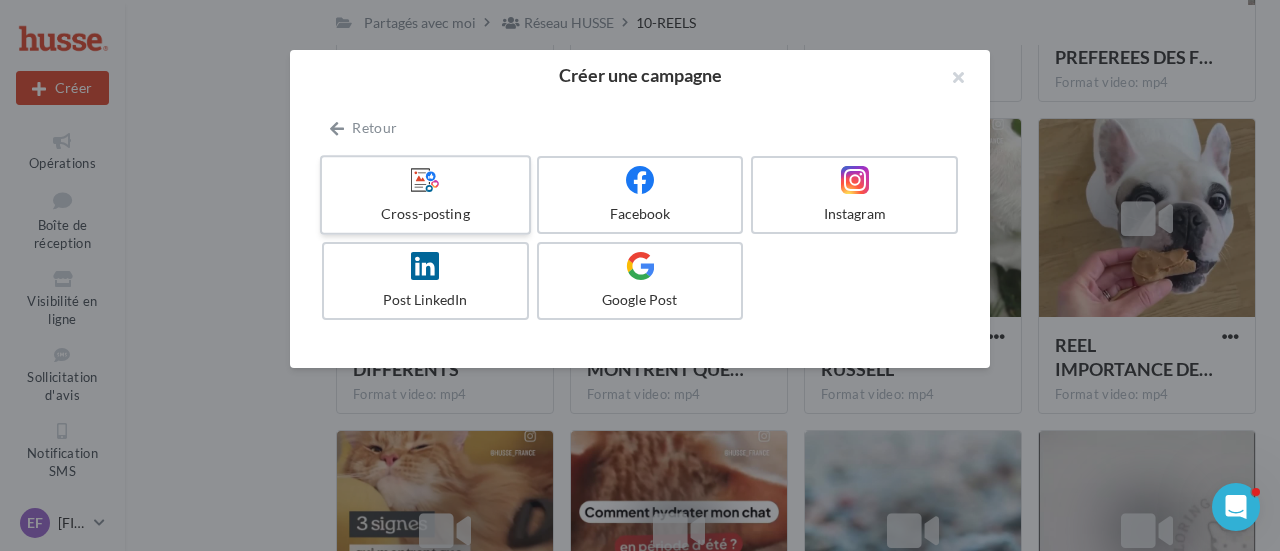 click on "Cross-posting" at bounding box center (425, 214) 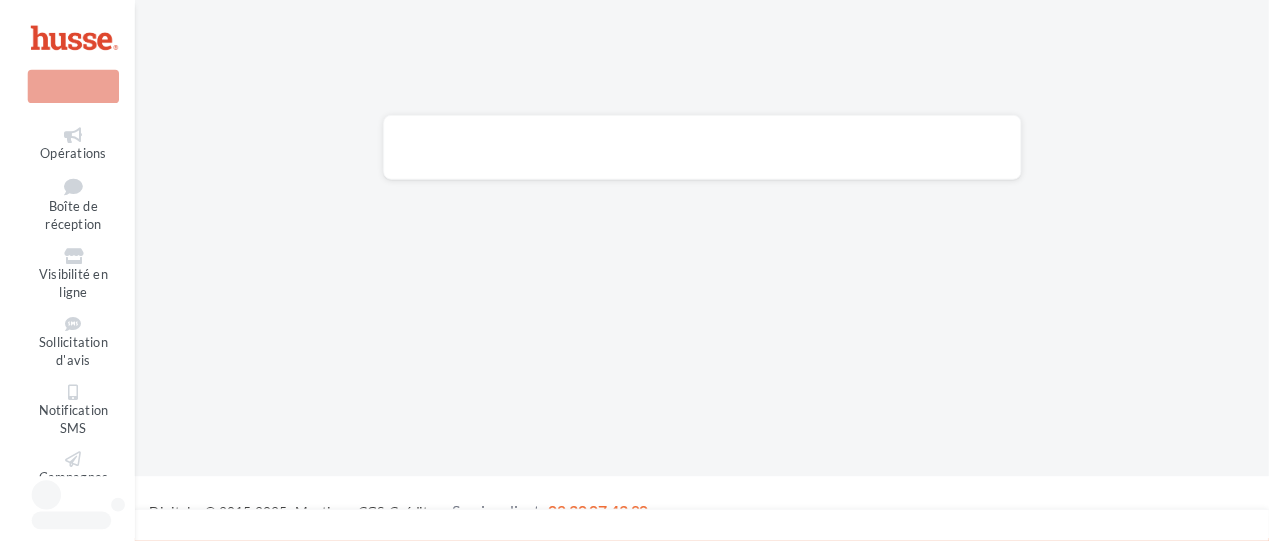 scroll, scrollTop: 0, scrollLeft: 0, axis: both 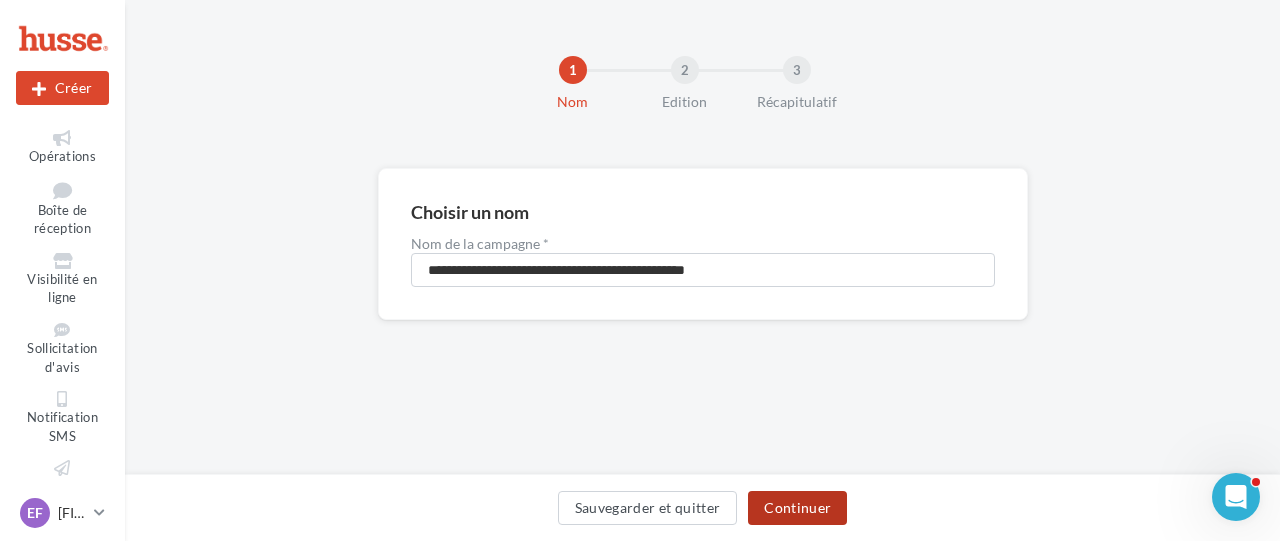 click on "Continuer" at bounding box center (797, 508) 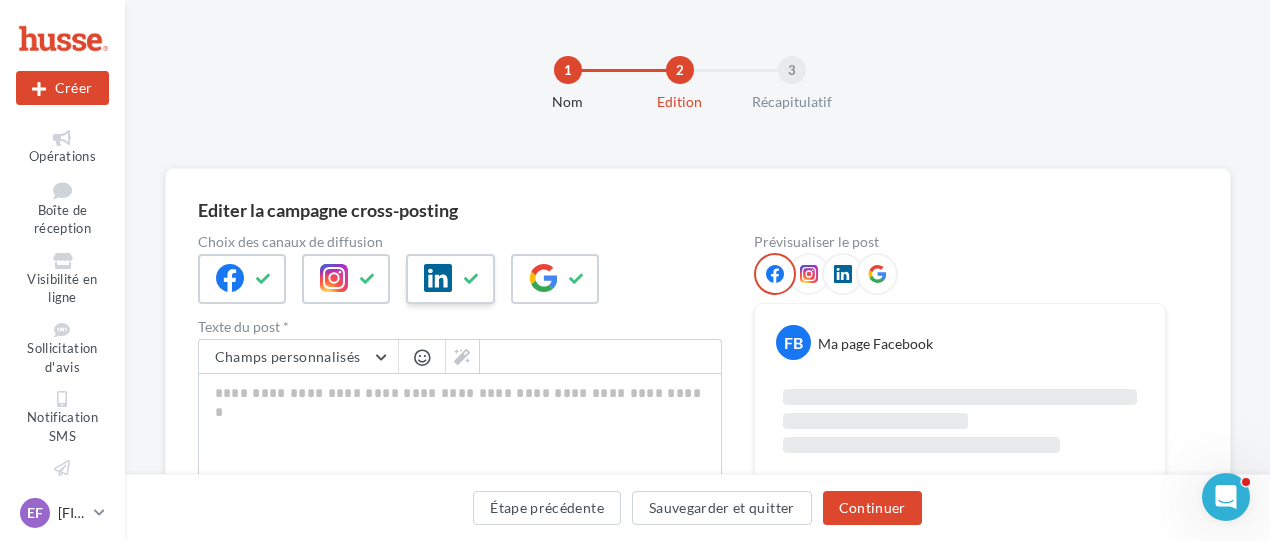 click at bounding box center (450, 279) 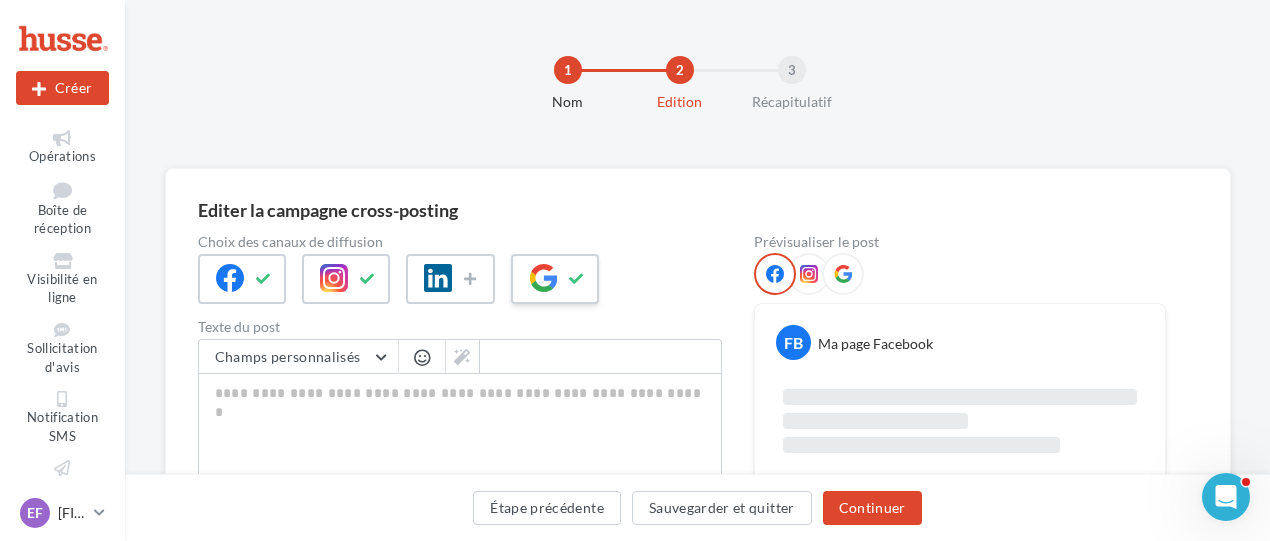 click at bounding box center (577, 279) 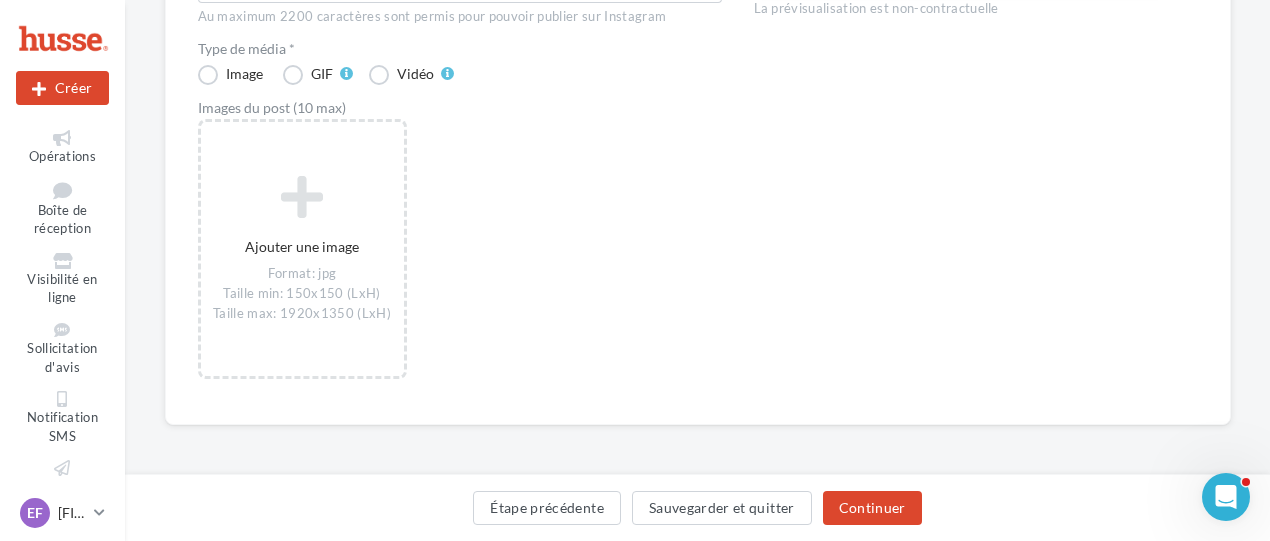 scroll, scrollTop: 396, scrollLeft: 0, axis: vertical 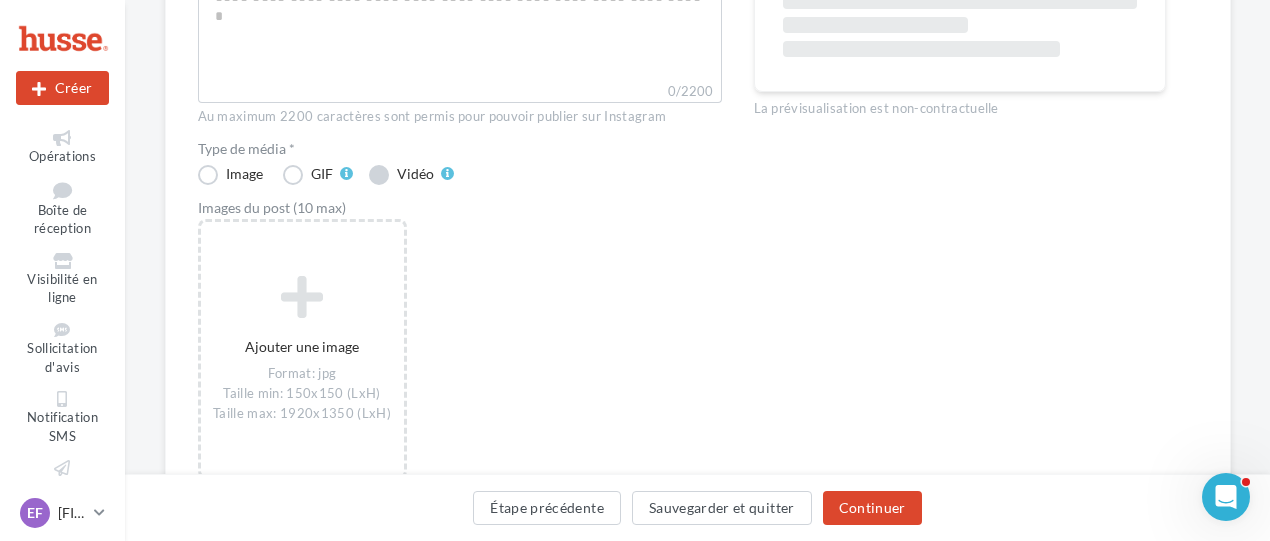 click on "Vidéo" at bounding box center [411, 175] 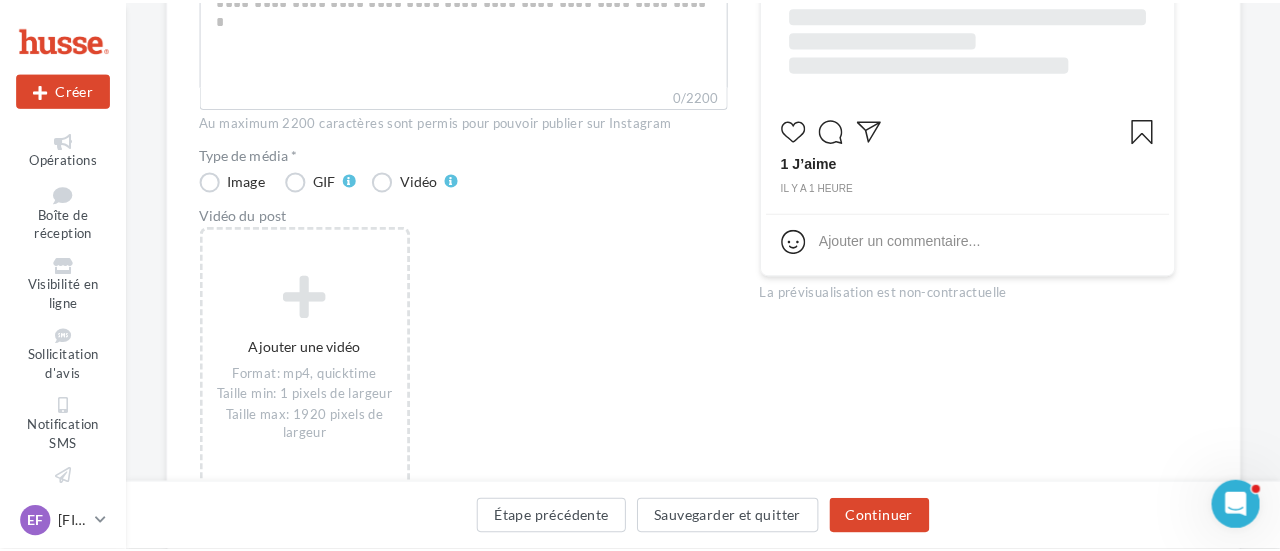 scroll, scrollTop: 396, scrollLeft: 0, axis: vertical 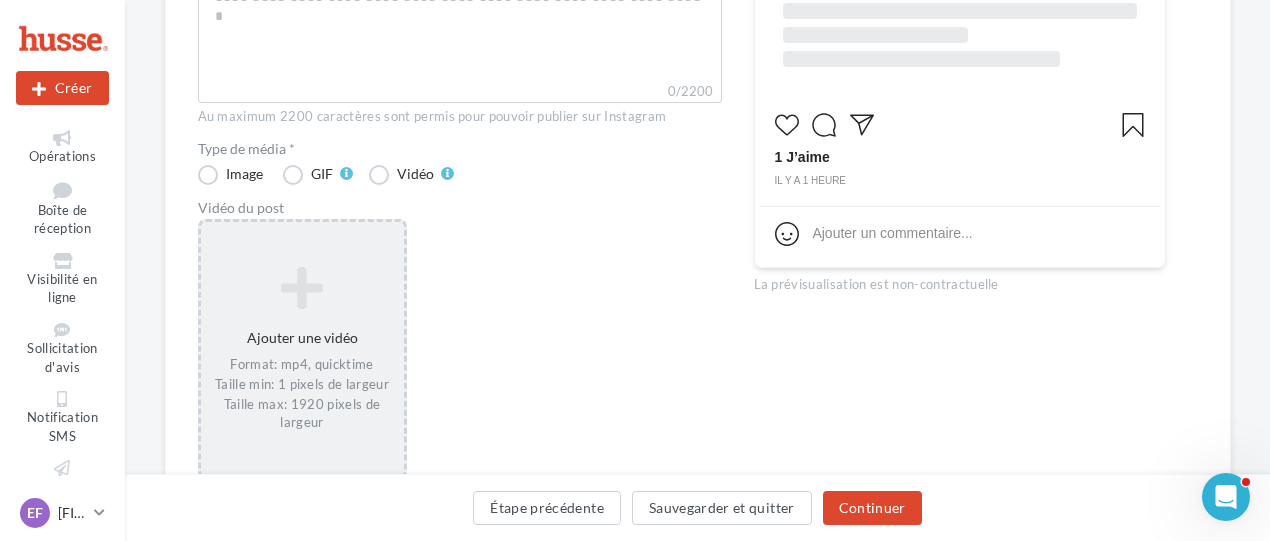 click at bounding box center [302, 288] 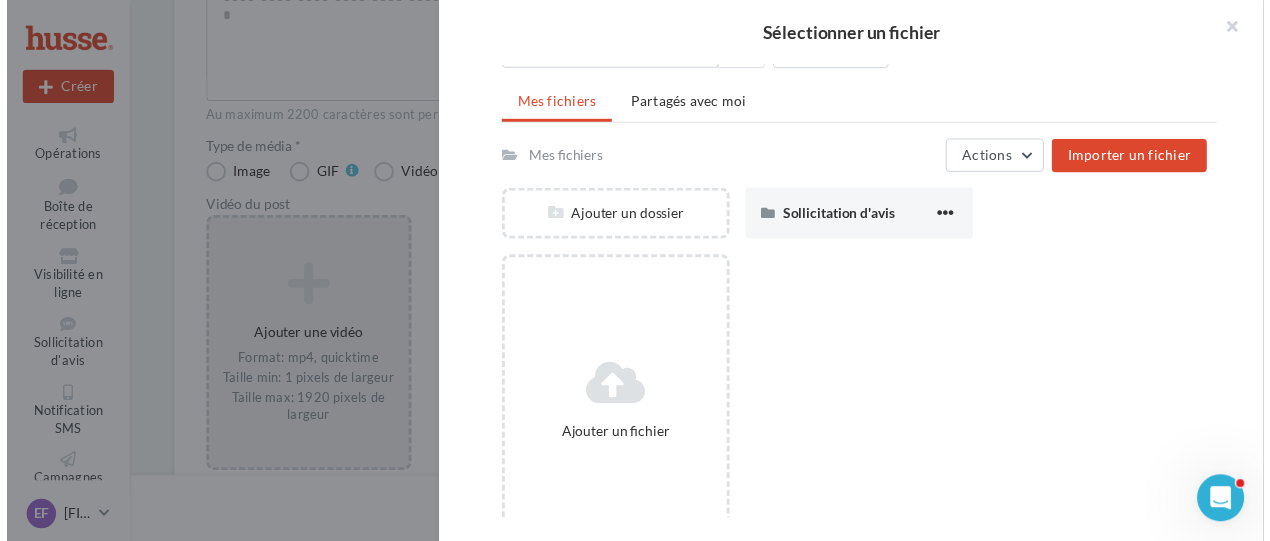 scroll, scrollTop: 0, scrollLeft: 0, axis: both 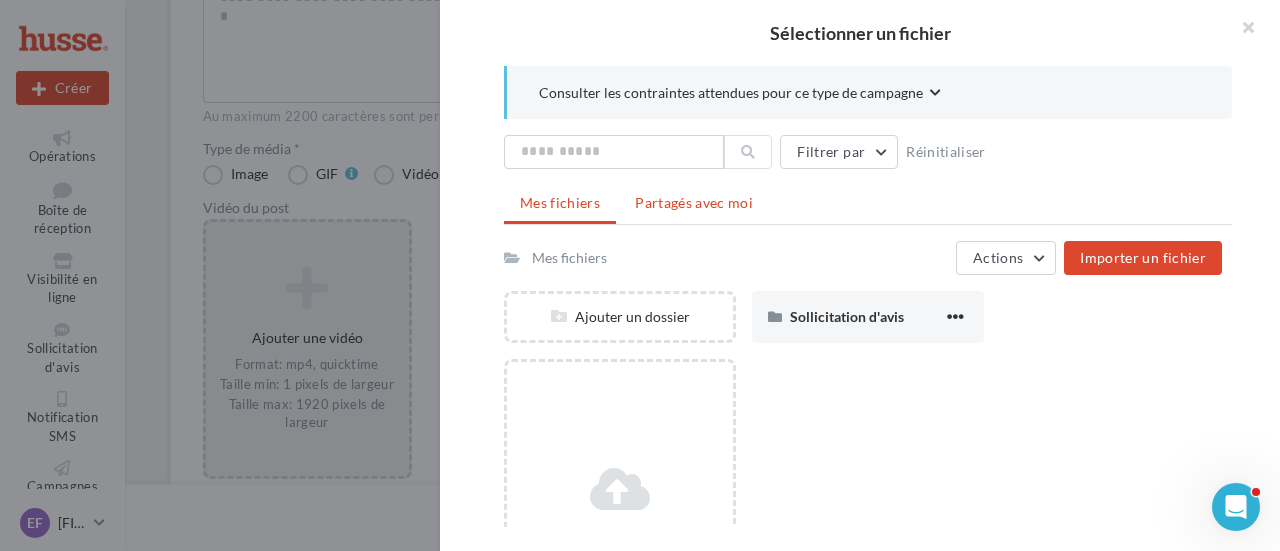 click on "Partagés avec moi" at bounding box center (694, 203) 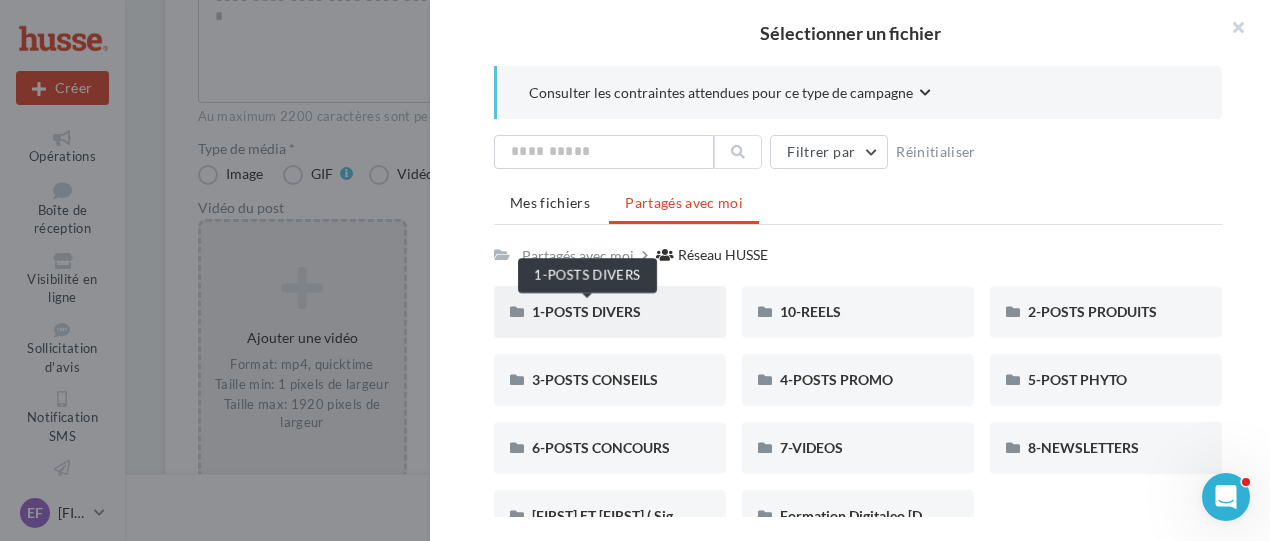 click on "1-POSTS DIVERS" at bounding box center (586, 311) 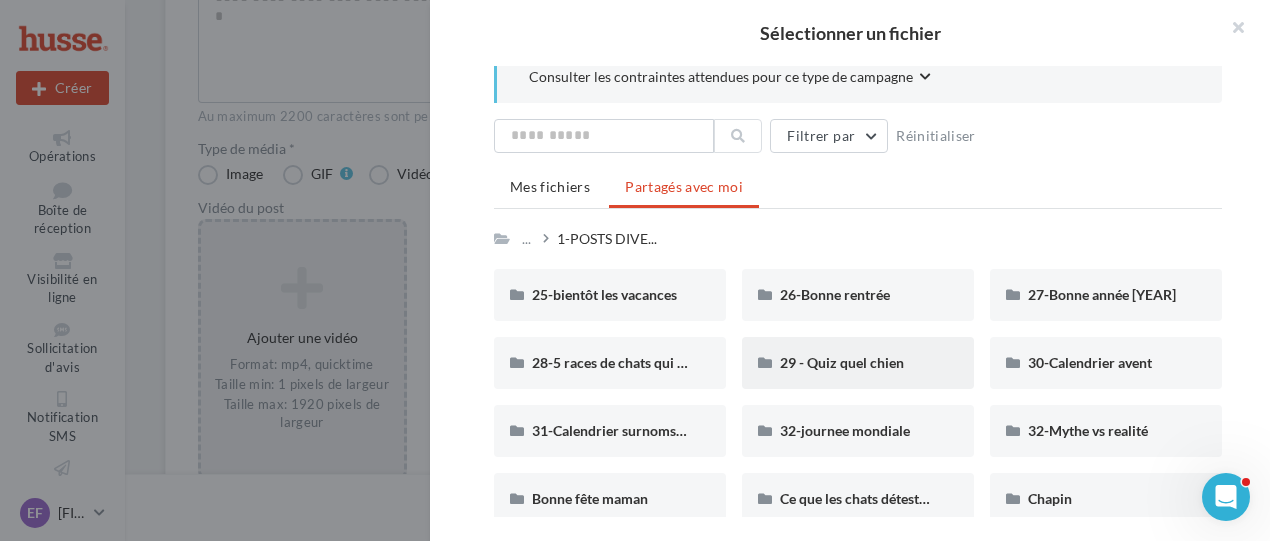scroll, scrollTop: 0, scrollLeft: 0, axis: both 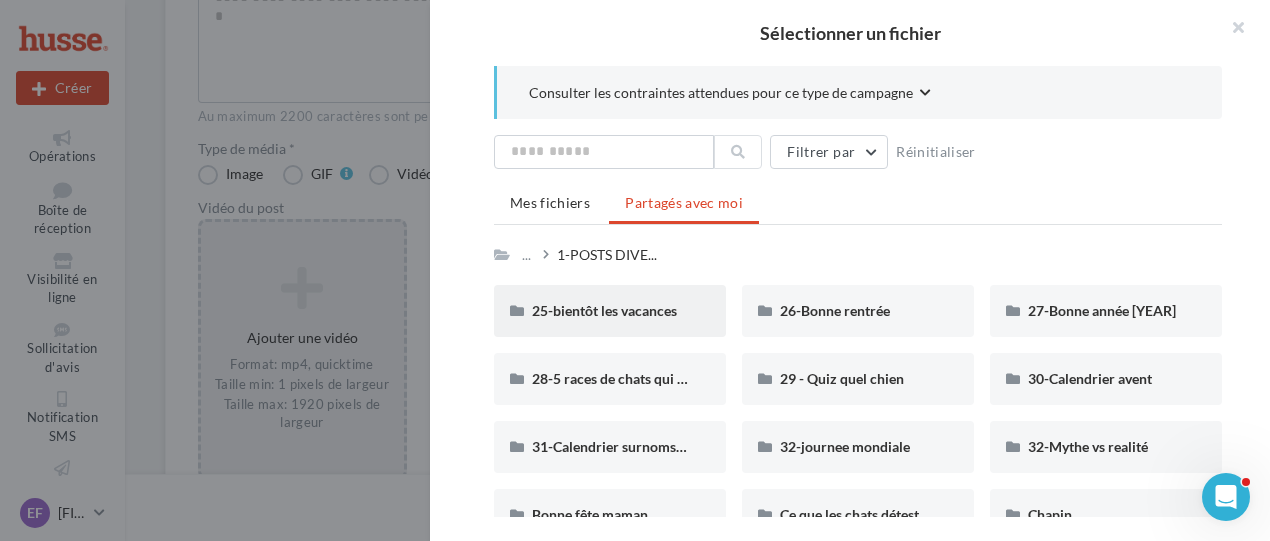 click on "25-bientôt les vacances" at bounding box center [610, 311] 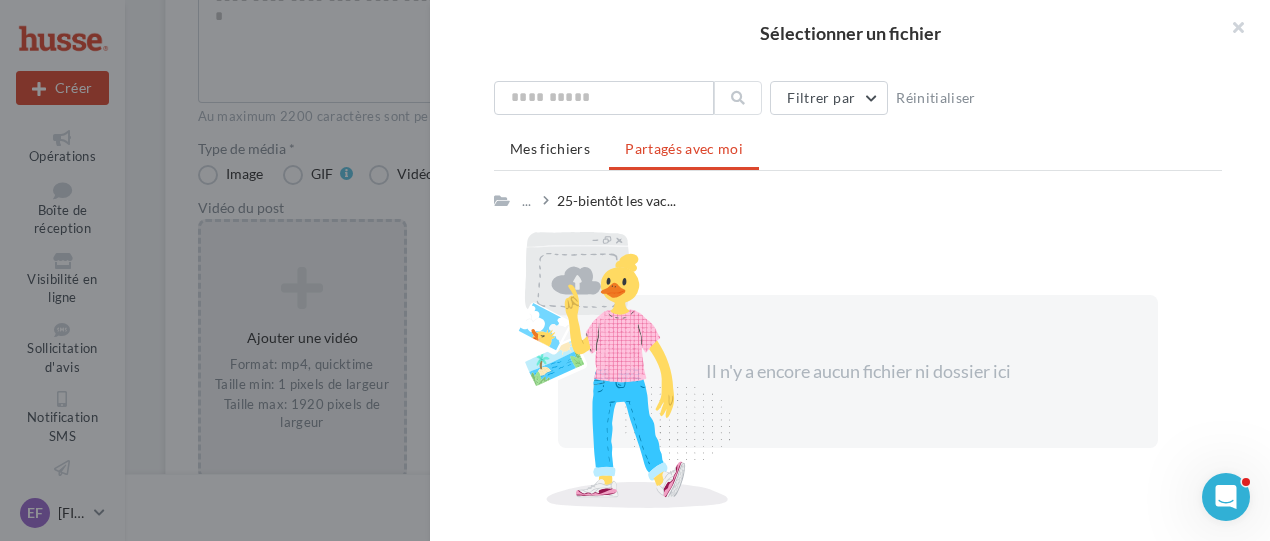 scroll, scrollTop: 0, scrollLeft: 0, axis: both 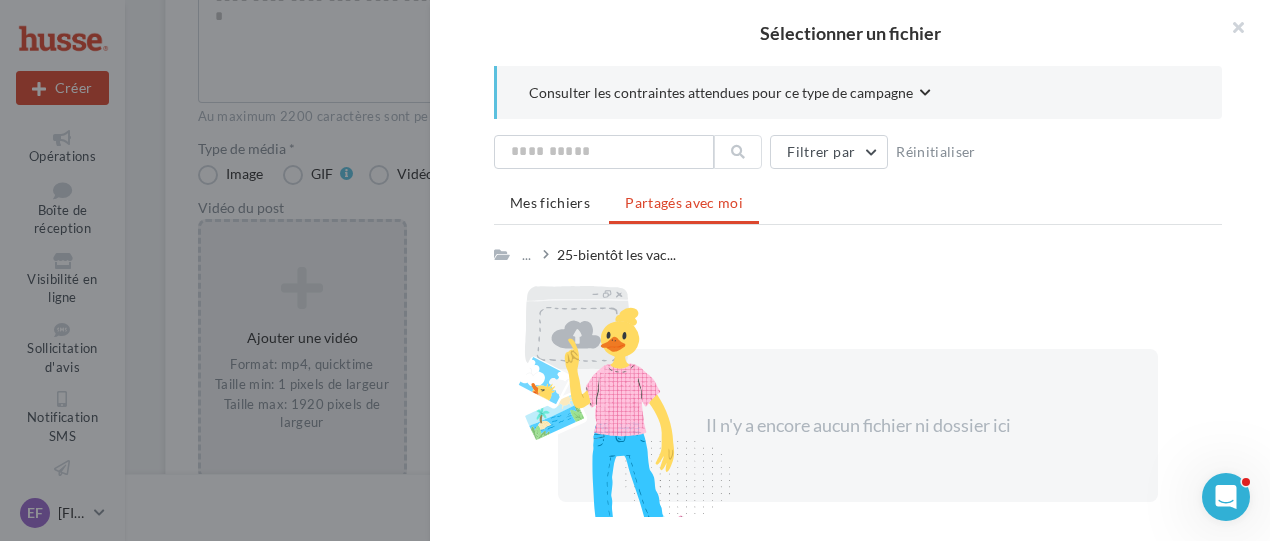 click on "Il n'y a encore aucun fichier ni dossier ici" at bounding box center (858, 425) 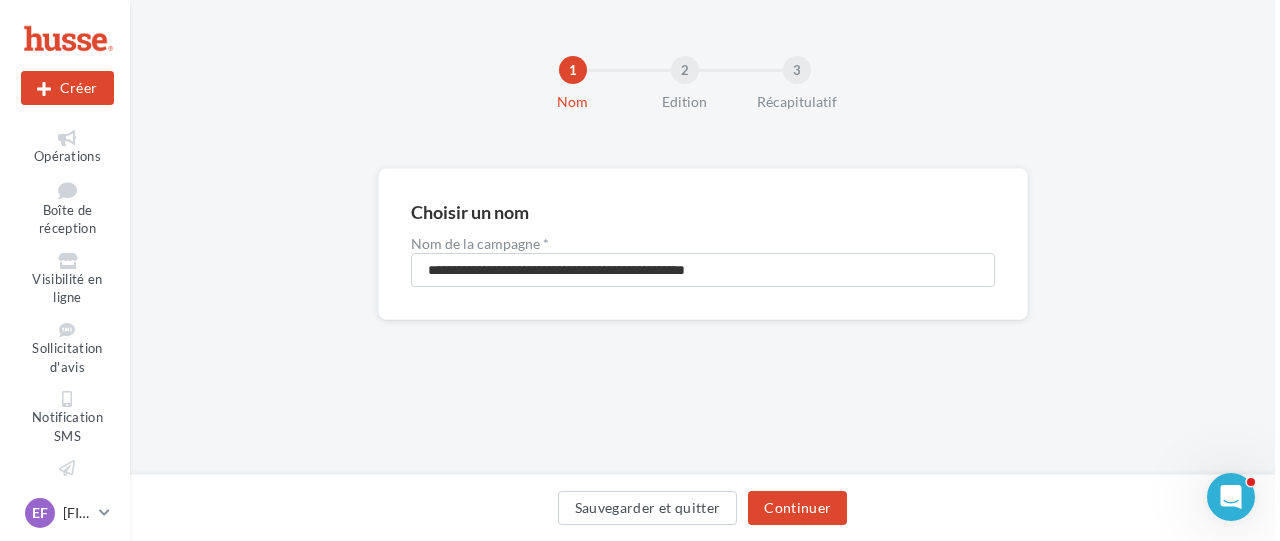 scroll, scrollTop: 0, scrollLeft: 0, axis: both 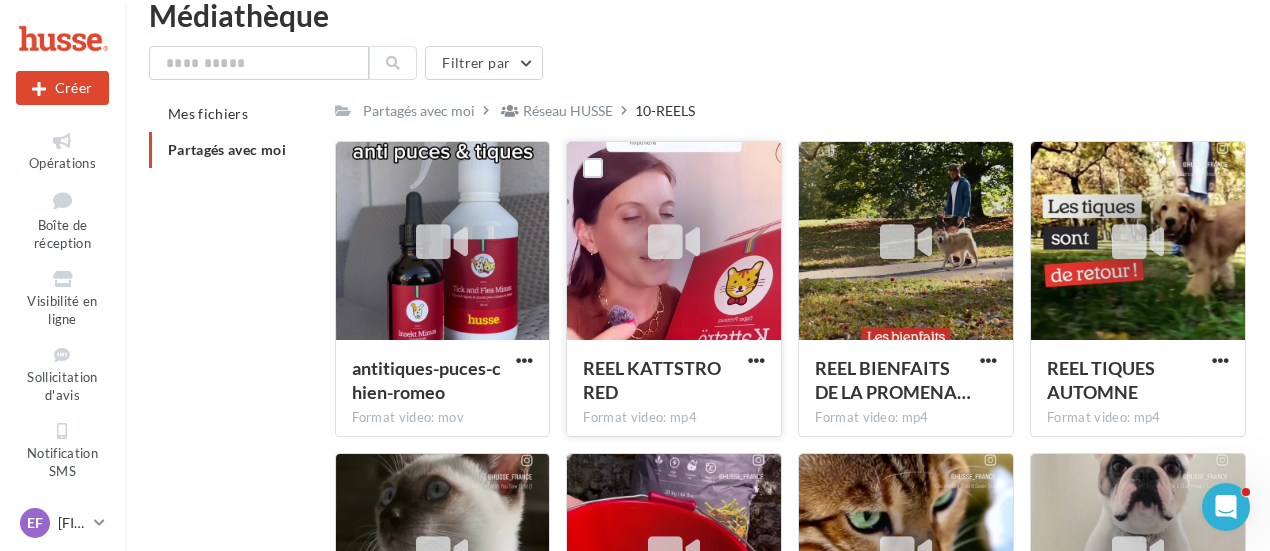 click at bounding box center (674, 242) 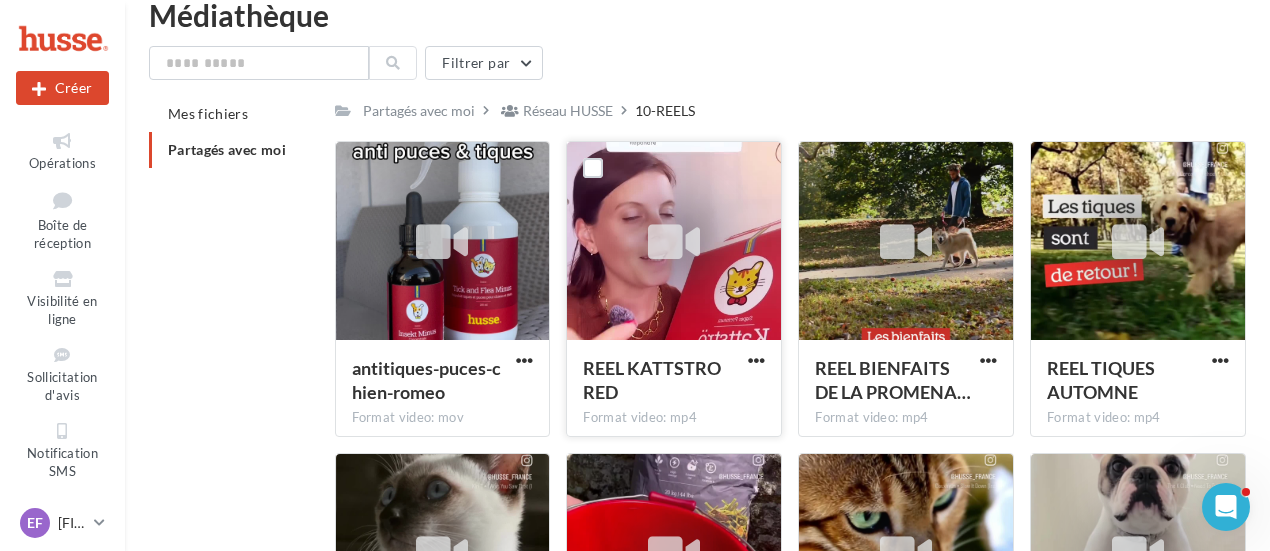 drag, startPoint x: 634, startPoint y: 194, endPoint x: 596, endPoint y: 299, distance: 111.66467 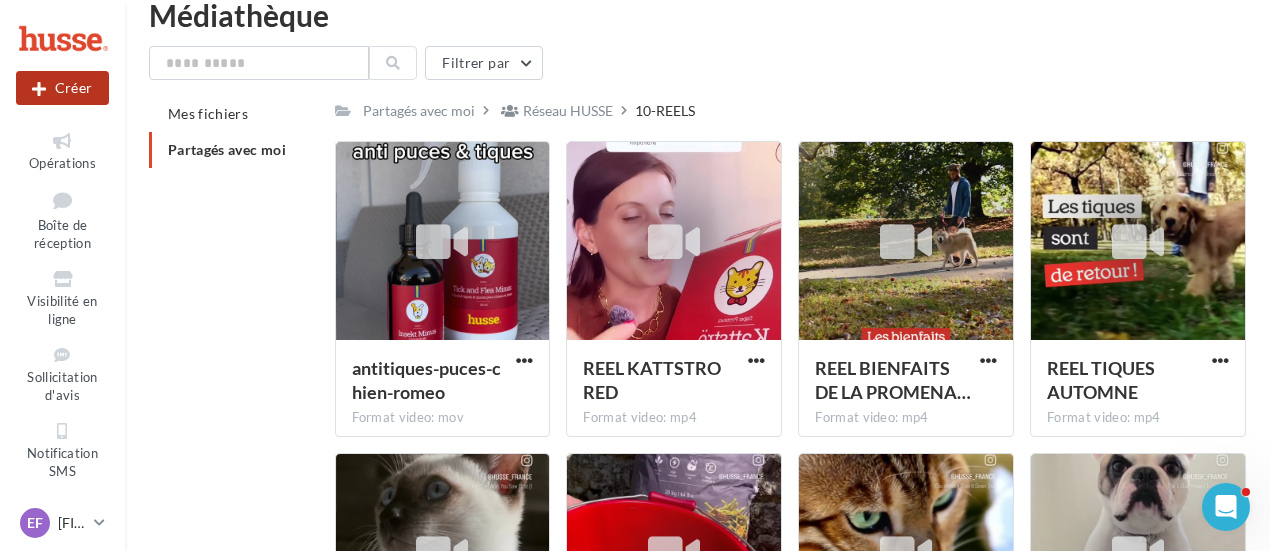 click on "Créer" at bounding box center (62, 88) 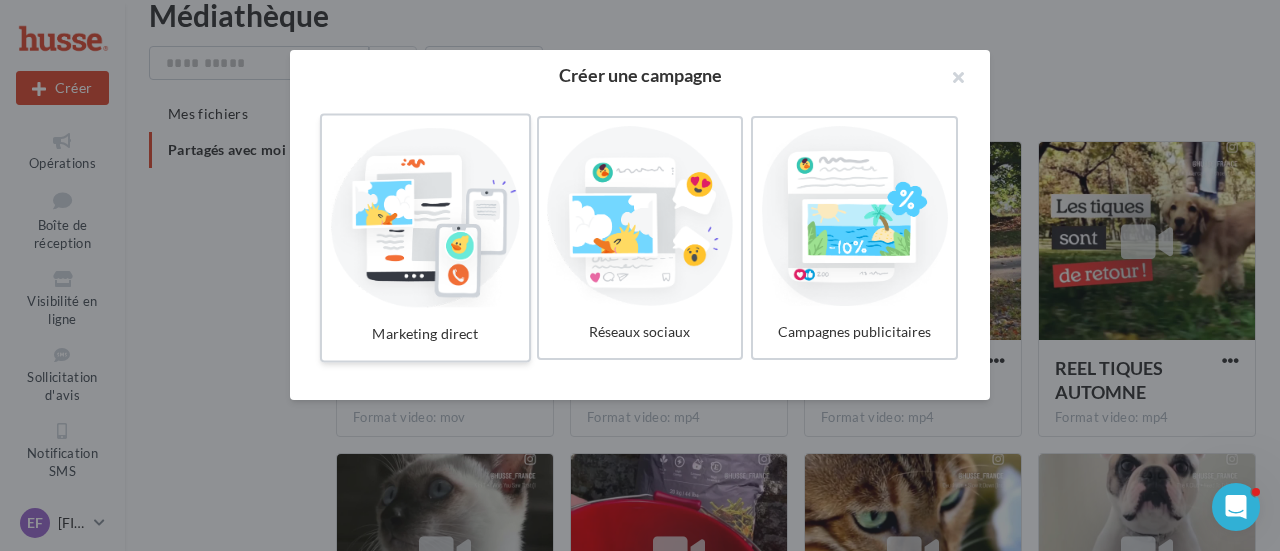 click at bounding box center [425, 216] 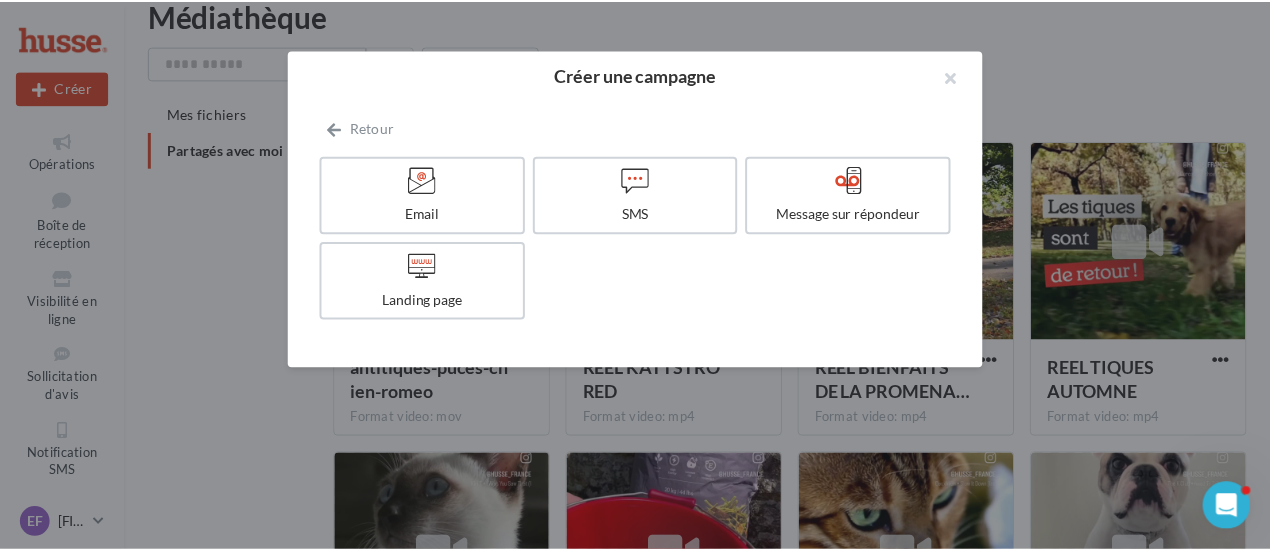 scroll, scrollTop: 0, scrollLeft: 0, axis: both 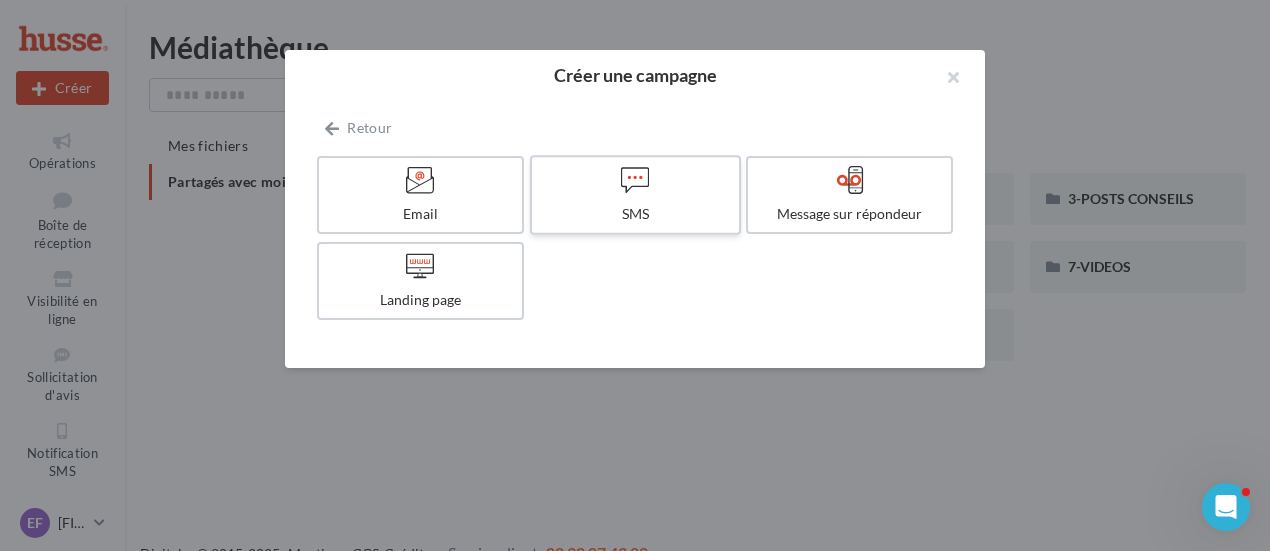 click on "SMS" at bounding box center [635, 195] 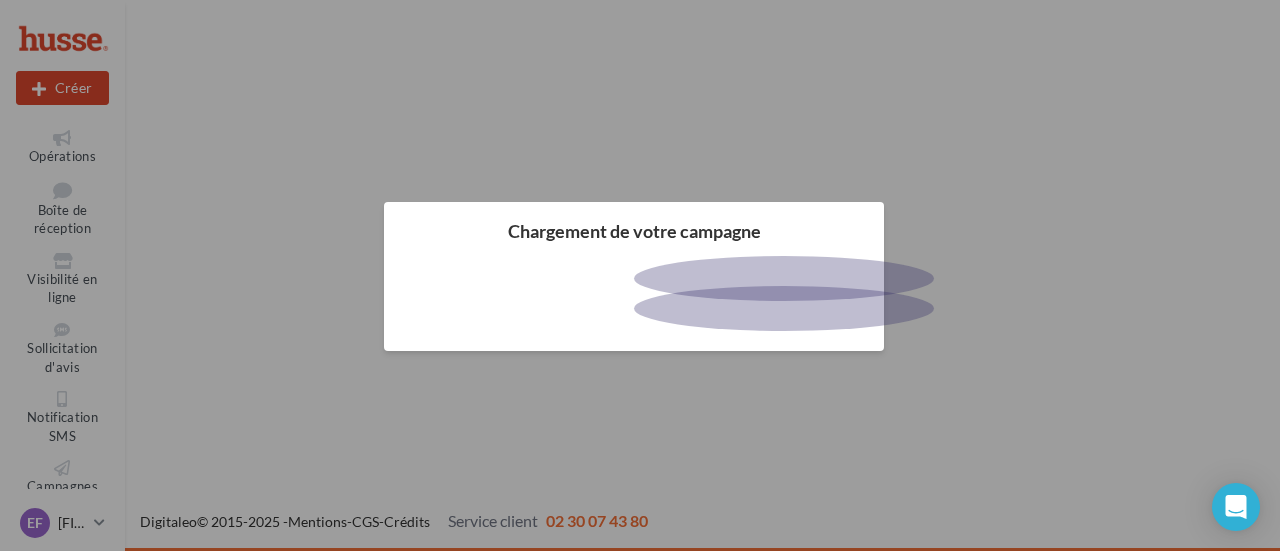scroll, scrollTop: 0, scrollLeft: 0, axis: both 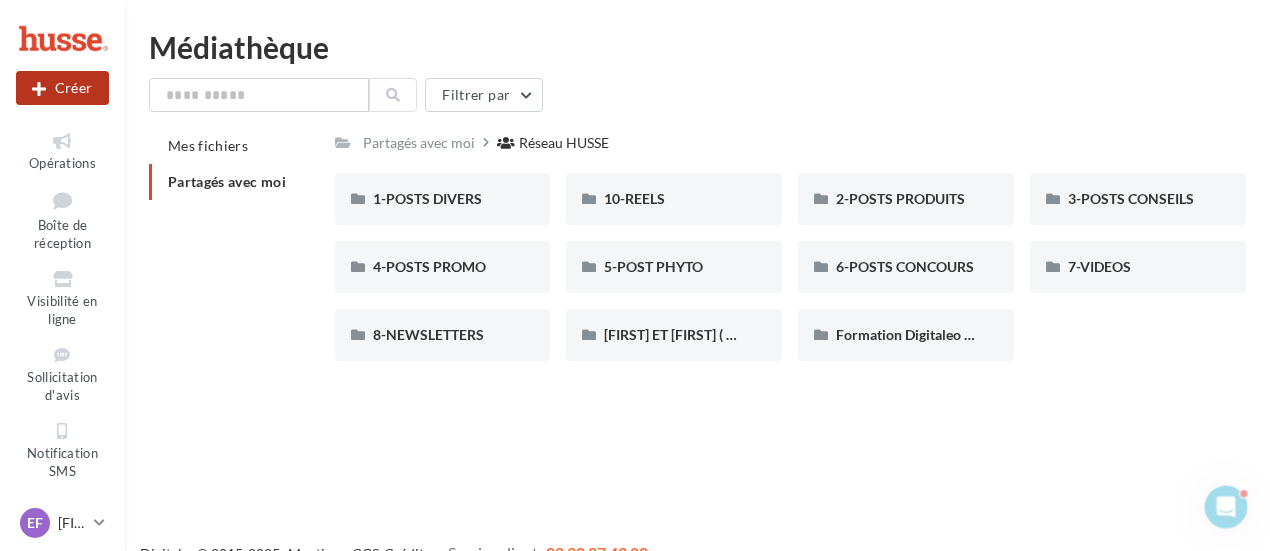 click on "Créer" at bounding box center (62, 88) 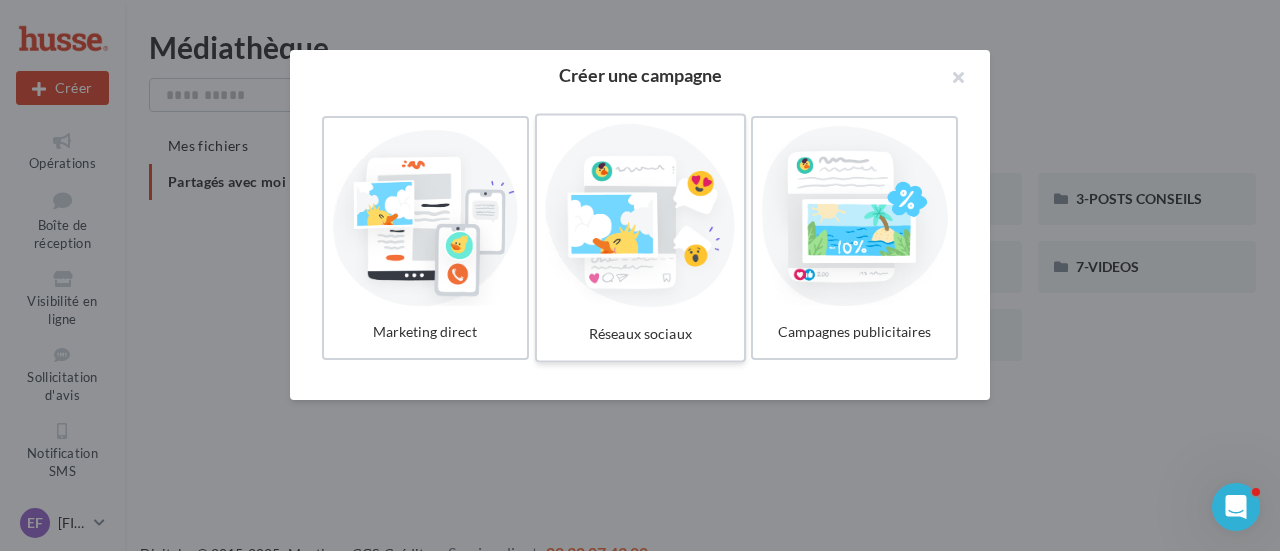click at bounding box center (640, 216) 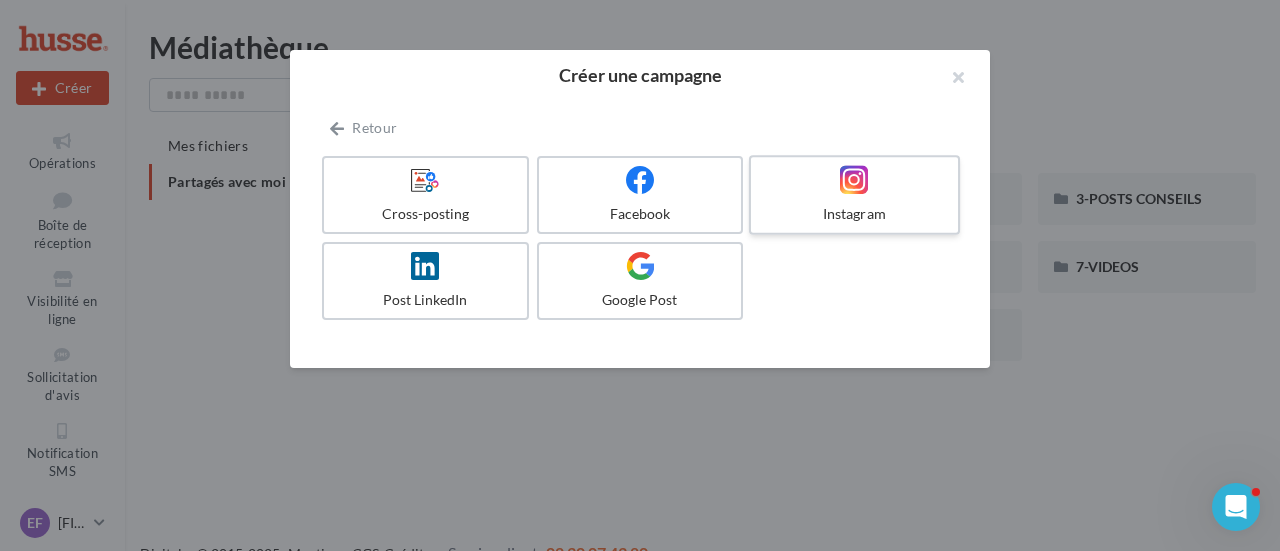 click at bounding box center (854, 180) 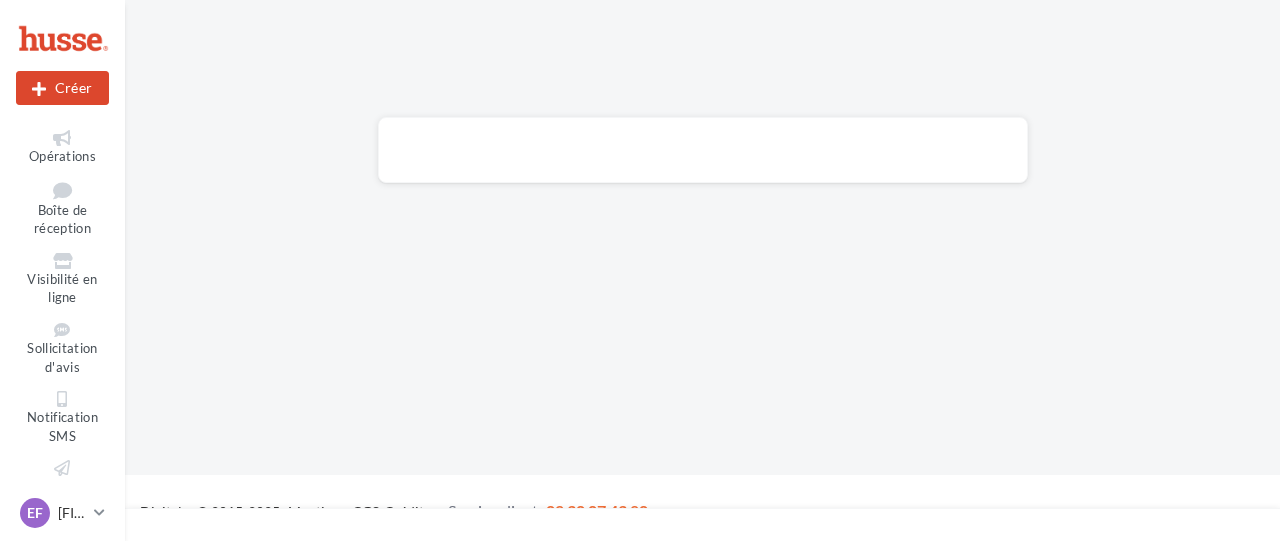 scroll, scrollTop: 0, scrollLeft: 0, axis: both 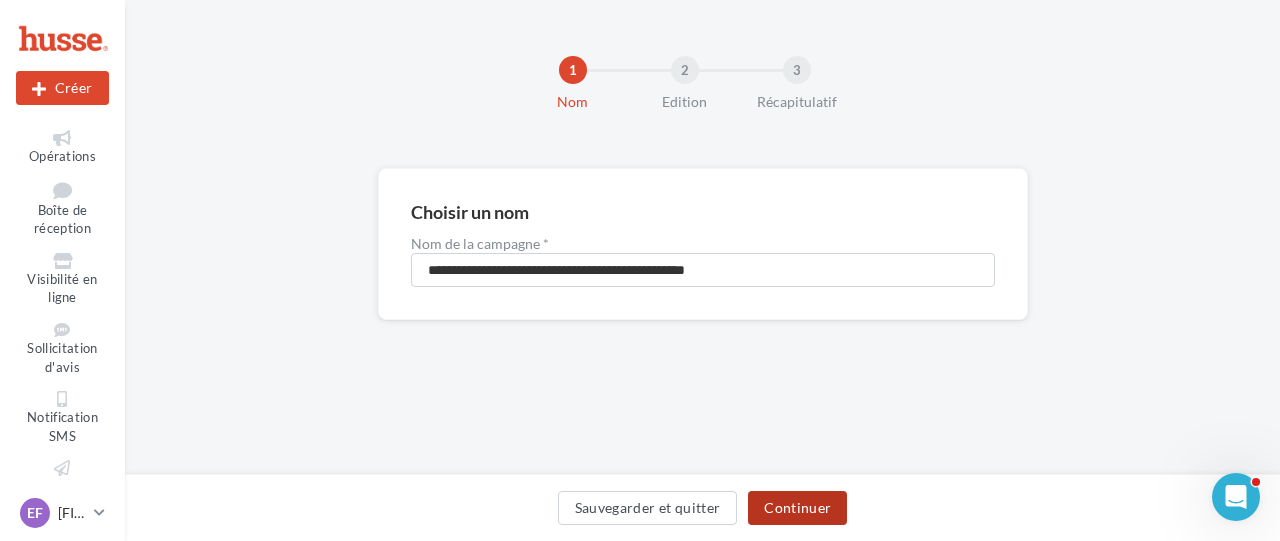 click on "Continuer" at bounding box center [797, 508] 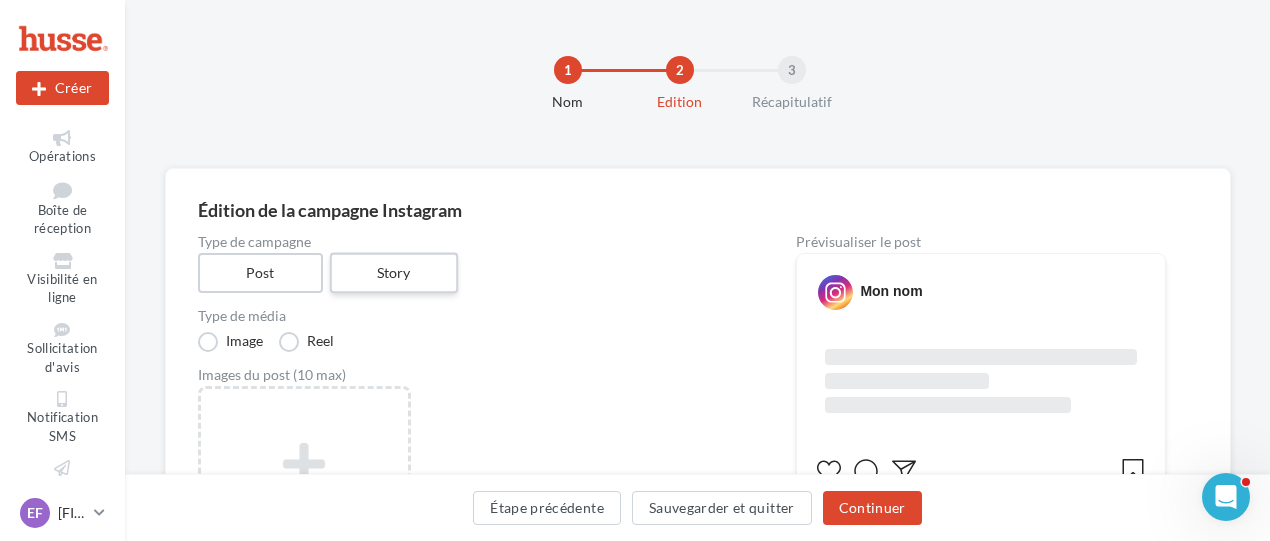 click on "Story" at bounding box center (394, 273) 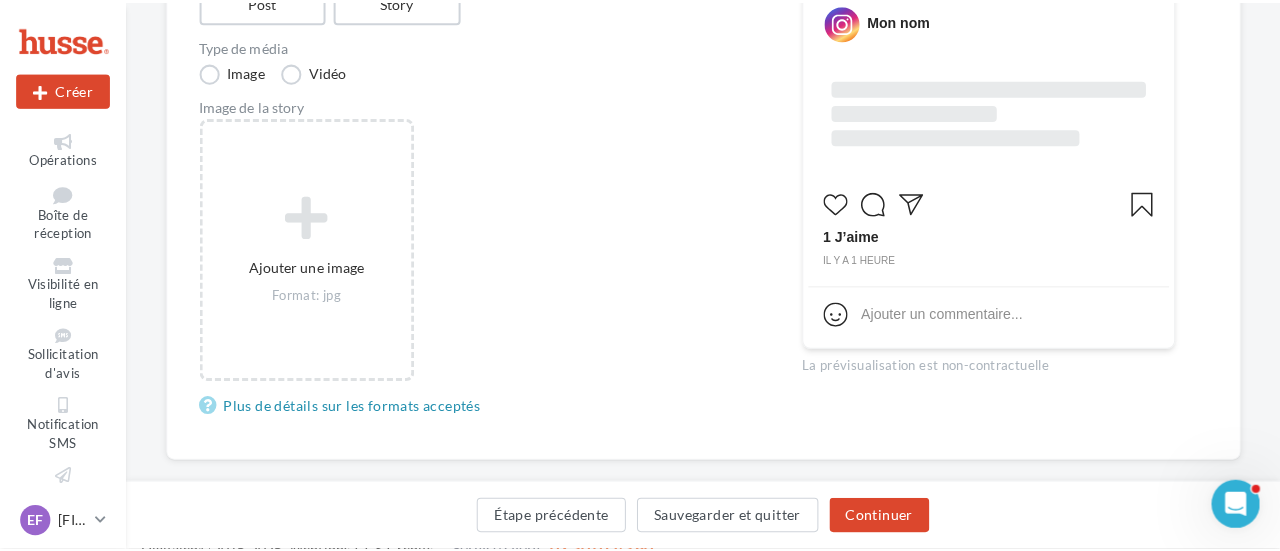 scroll, scrollTop: 300, scrollLeft: 0, axis: vertical 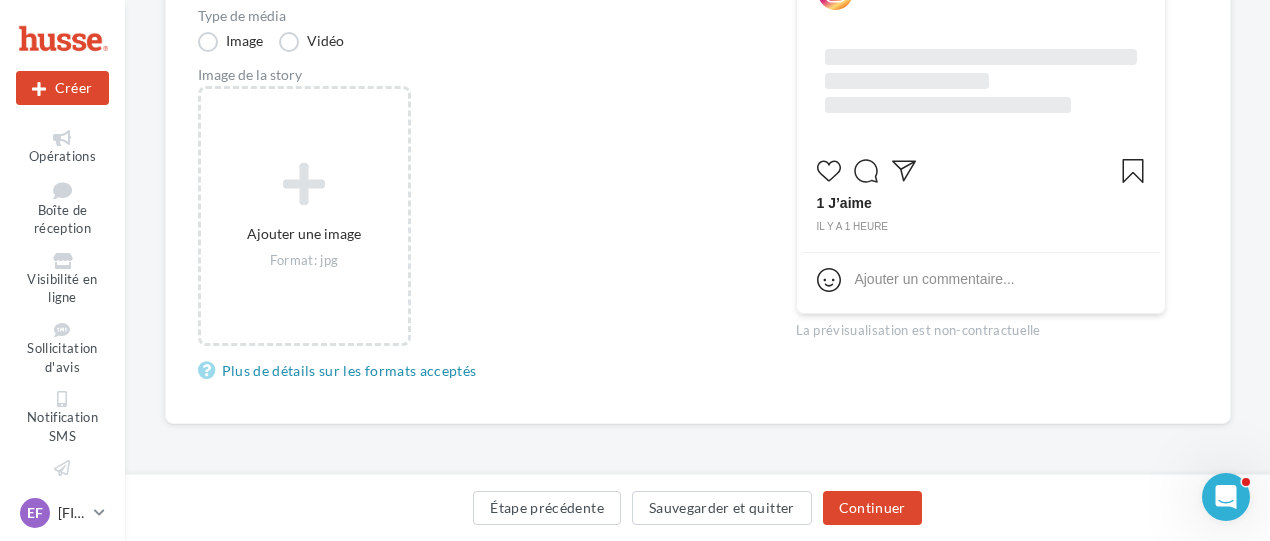 click on "Vidéo" at bounding box center (311, 42) 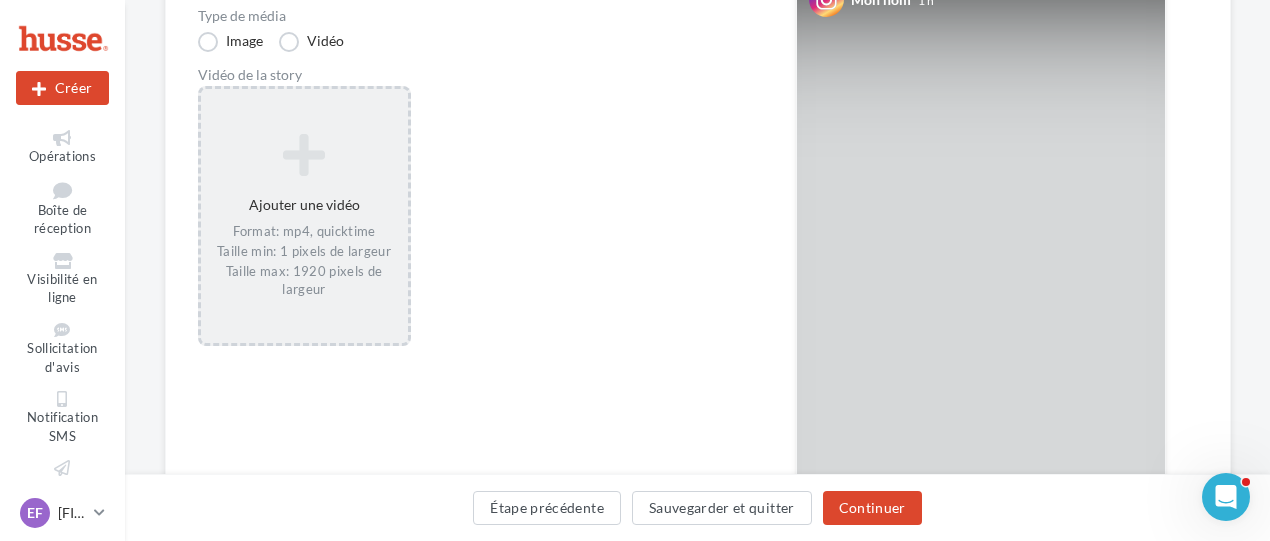 click at bounding box center (304, 155) 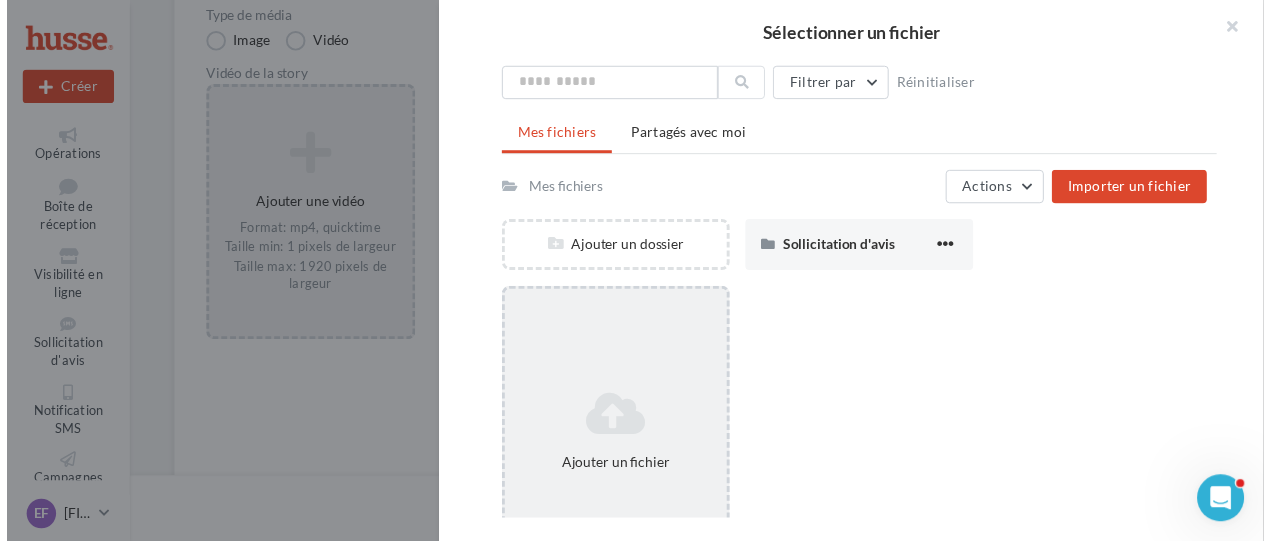 scroll, scrollTop: 142, scrollLeft: 0, axis: vertical 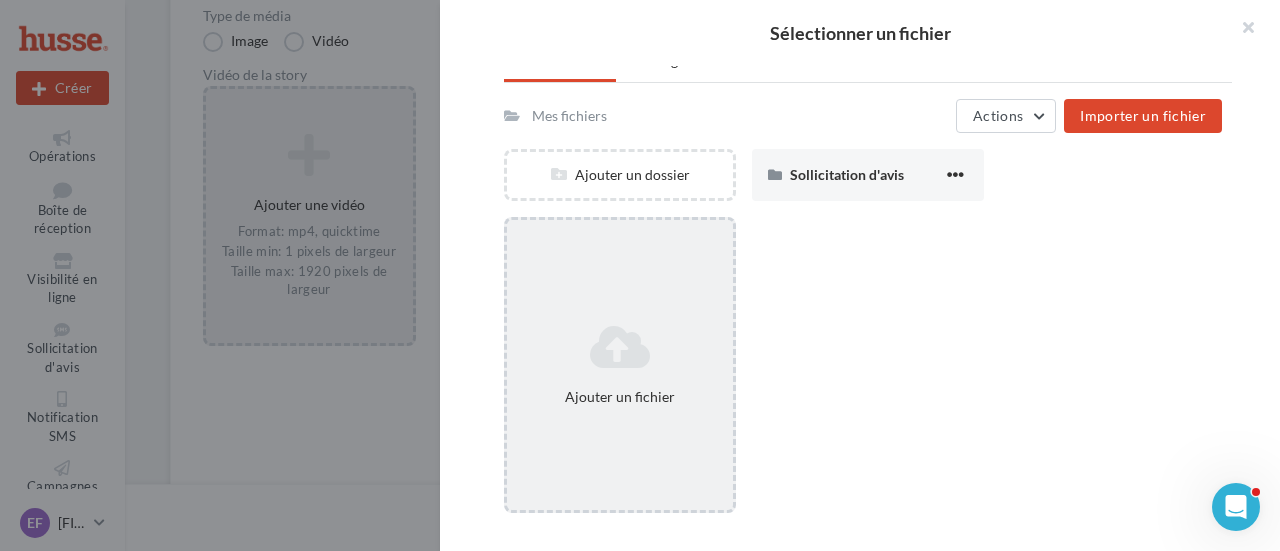 click at bounding box center (620, 347) 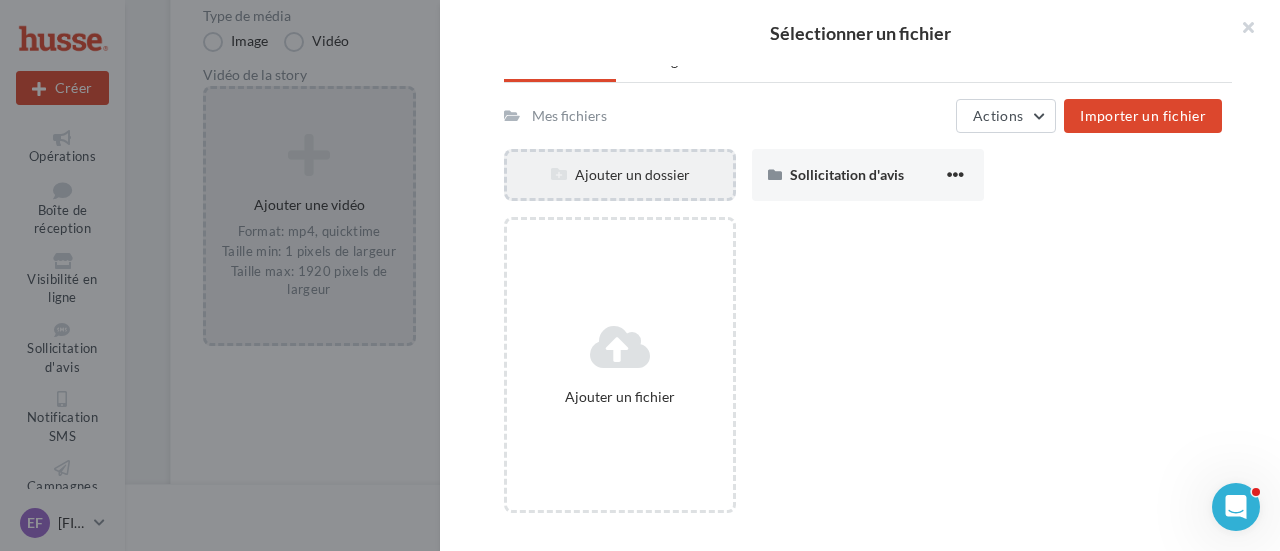 click on "Ajouter un dossier" at bounding box center (620, 175) 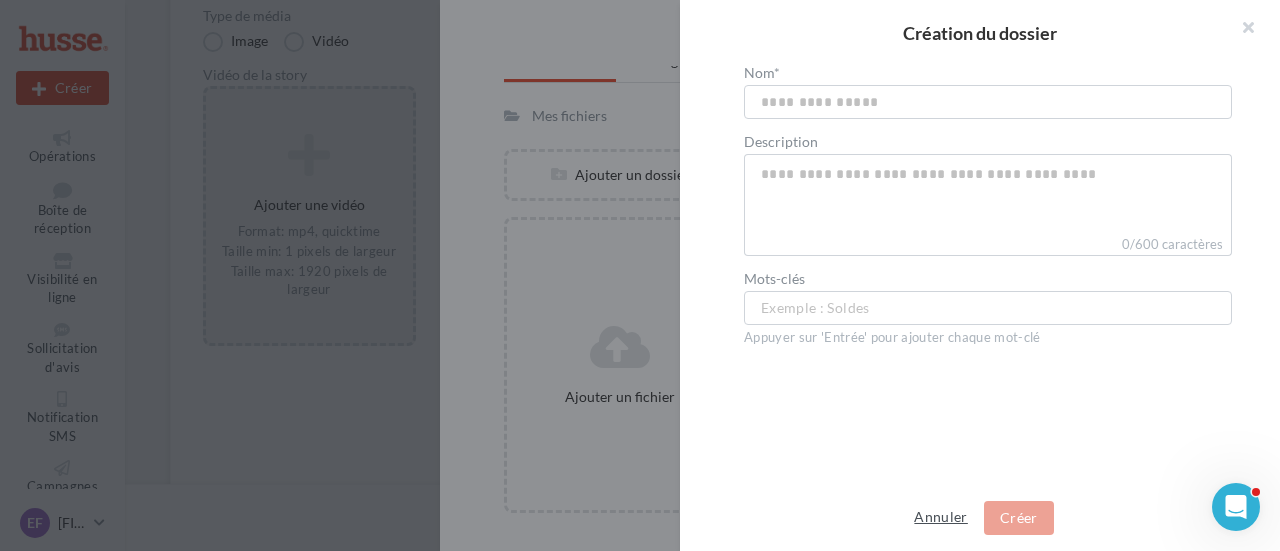 click on "Annuler" at bounding box center (940, 517) 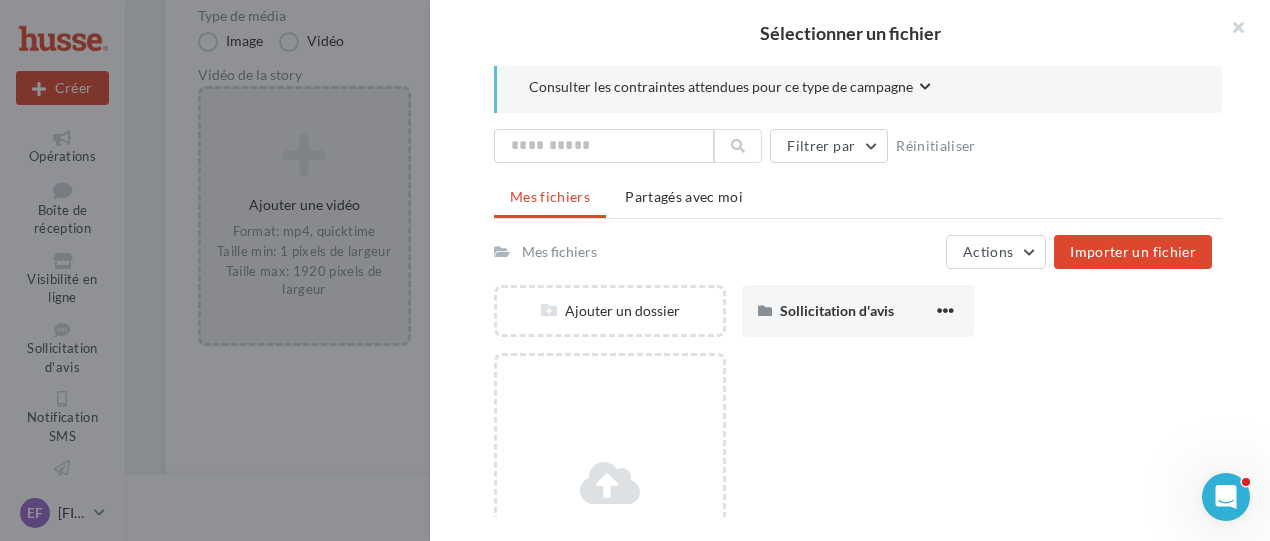 scroll, scrollTop: 0, scrollLeft: 0, axis: both 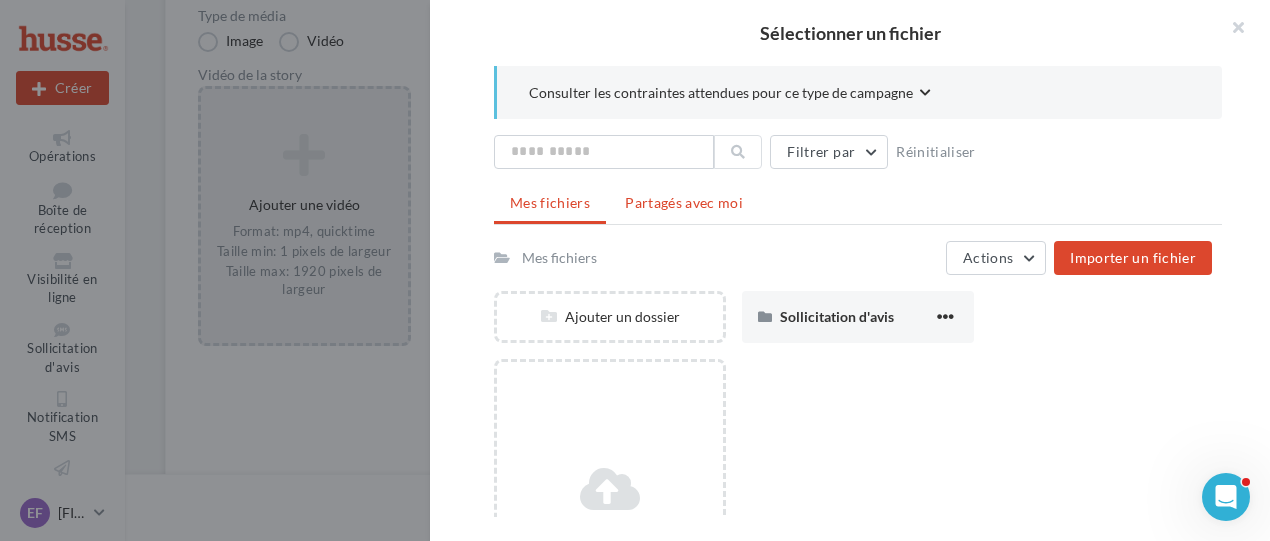 click on "Partagés avec moi" at bounding box center [684, 202] 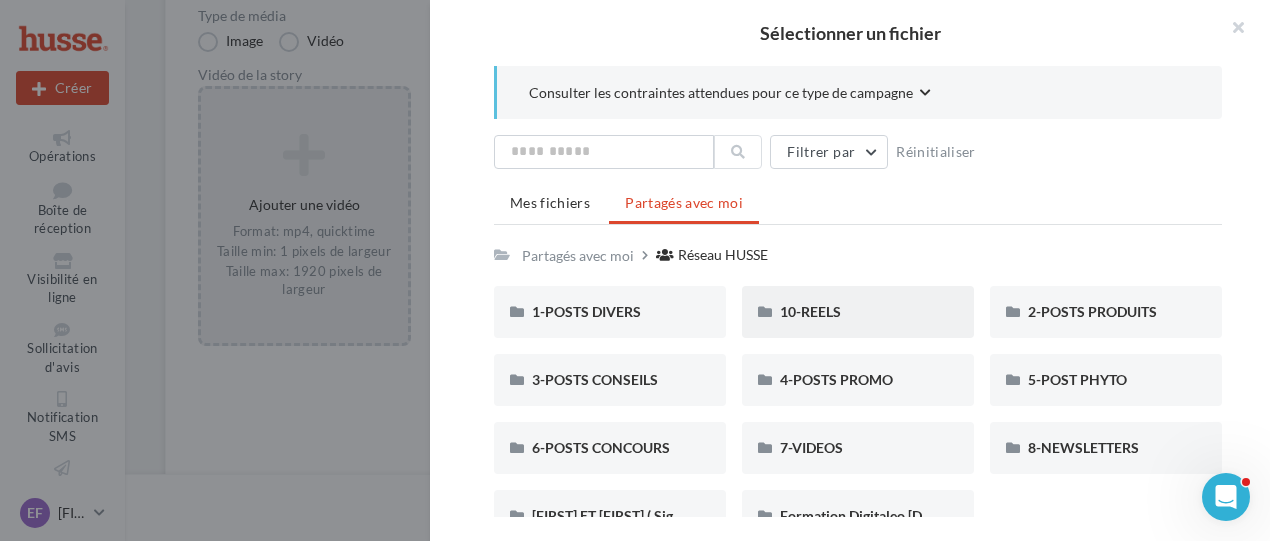 click on "10-REELS" at bounding box center (858, 312) 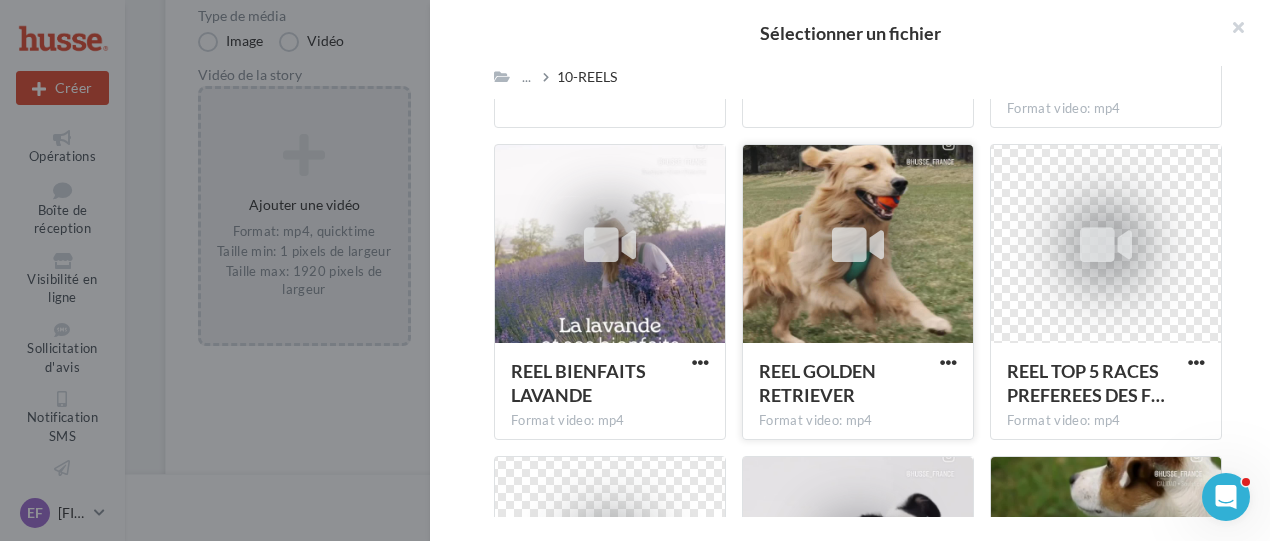 scroll, scrollTop: 968, scrollLeft: 0, axis: vertical 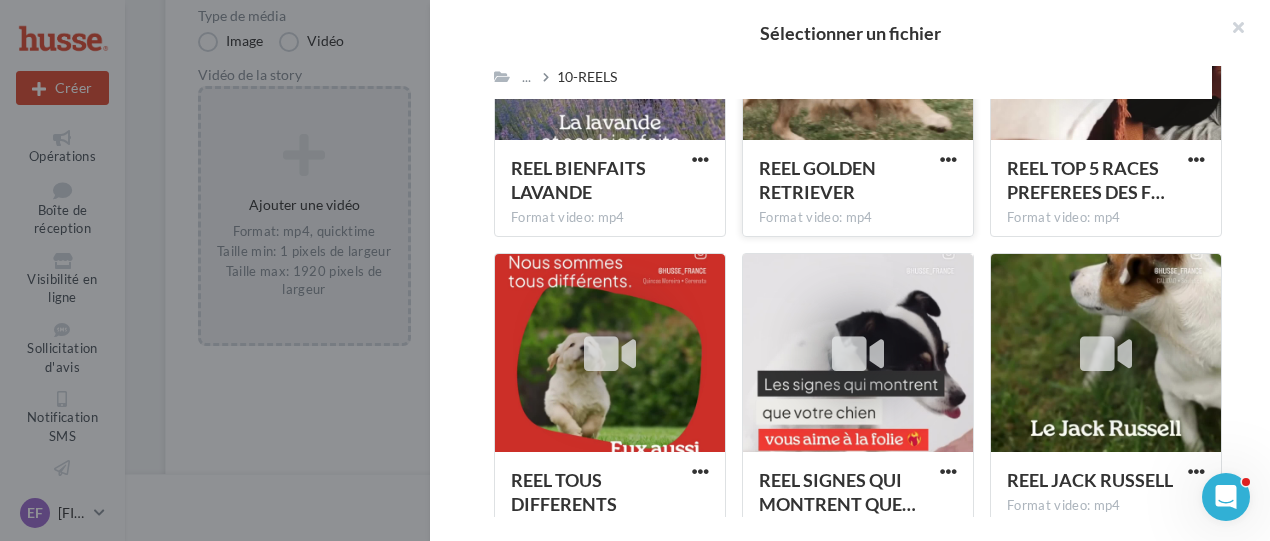 click at bounding box center [858, 354] 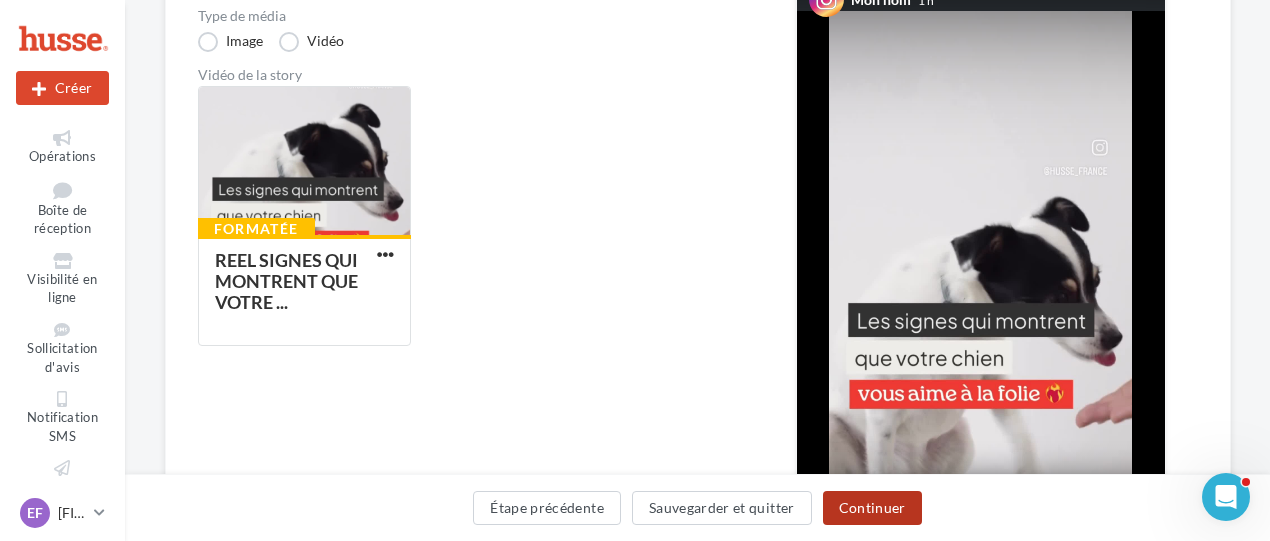 click on "Continuer" at bounding box center [872, 508] 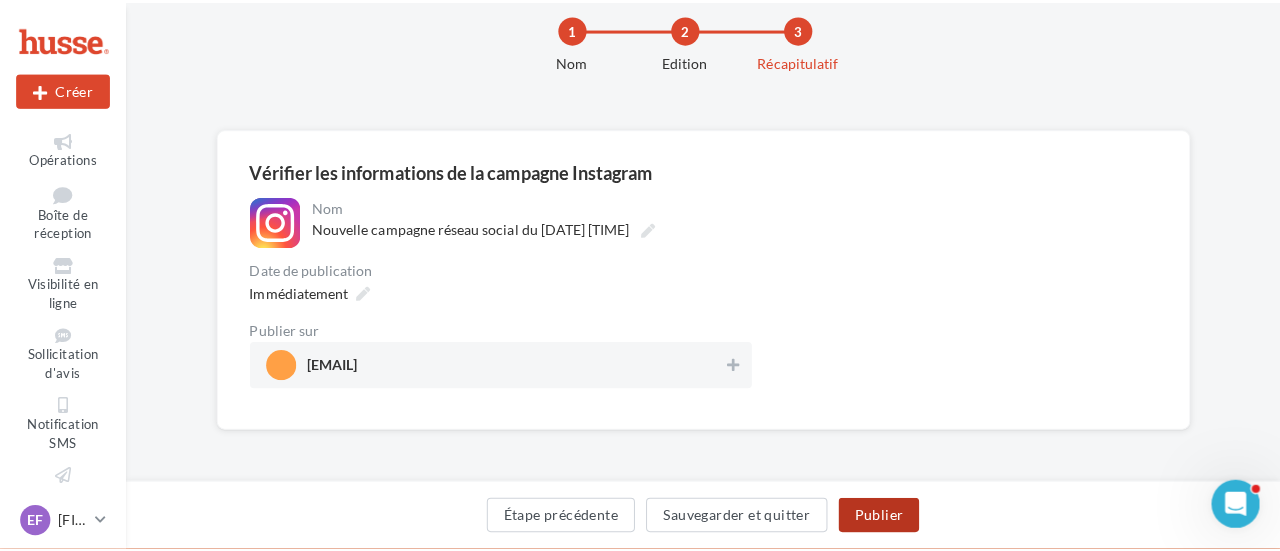 scroll, scrollTop: 42, scrollLeft: 0, axis: vertical 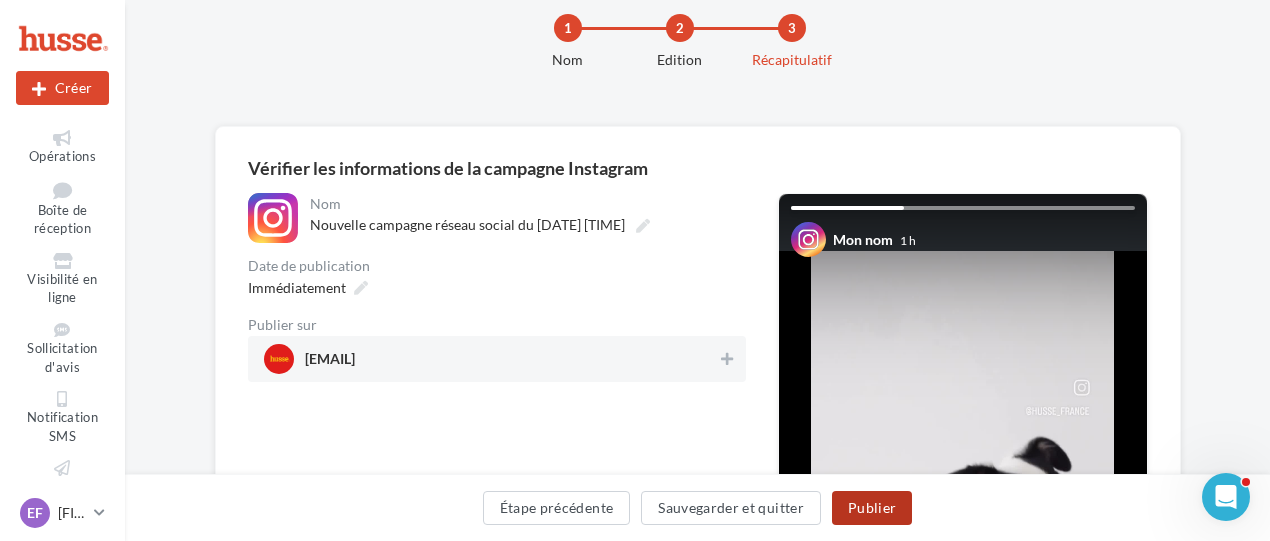 click on "Publier" at bounding box center [872, 508] 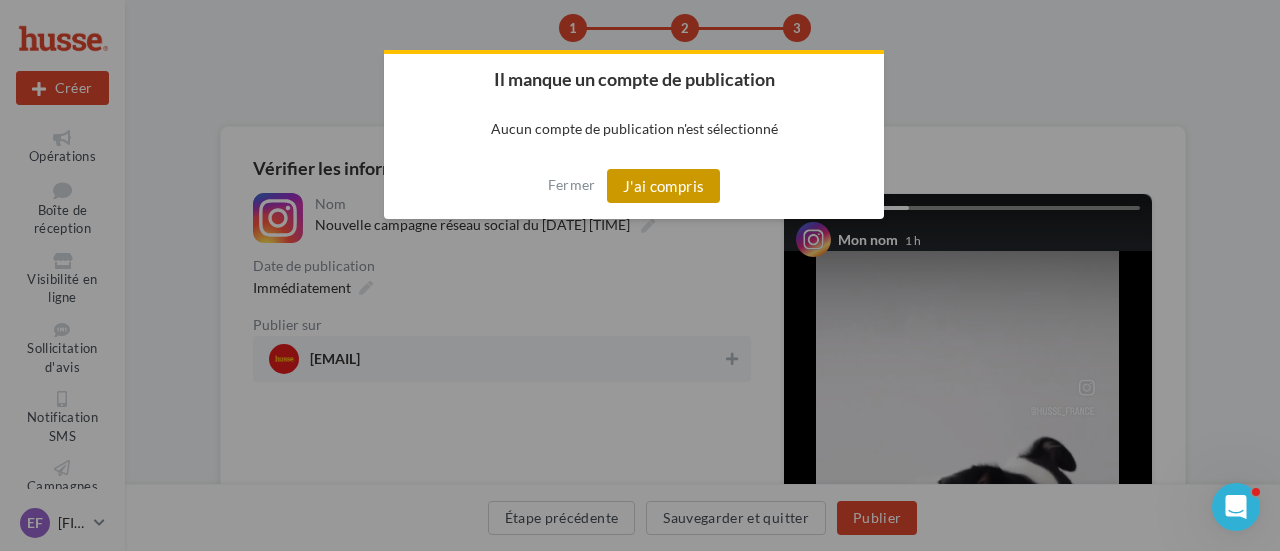 click on "J'ai compris" at bounding box center [664, 186] 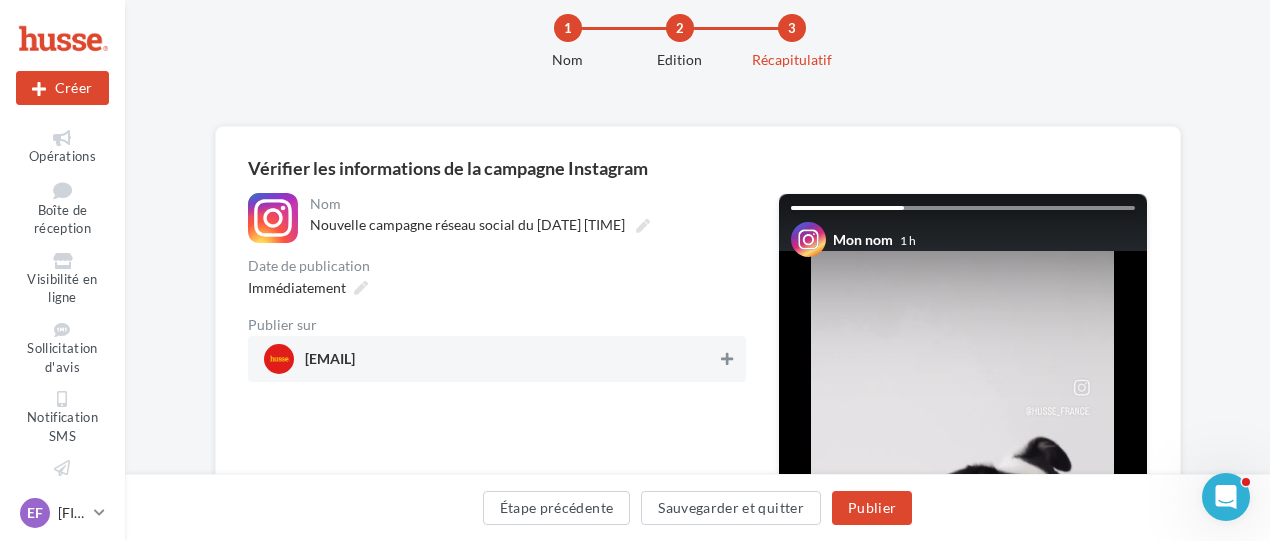 click at bounding box center (727, 359) 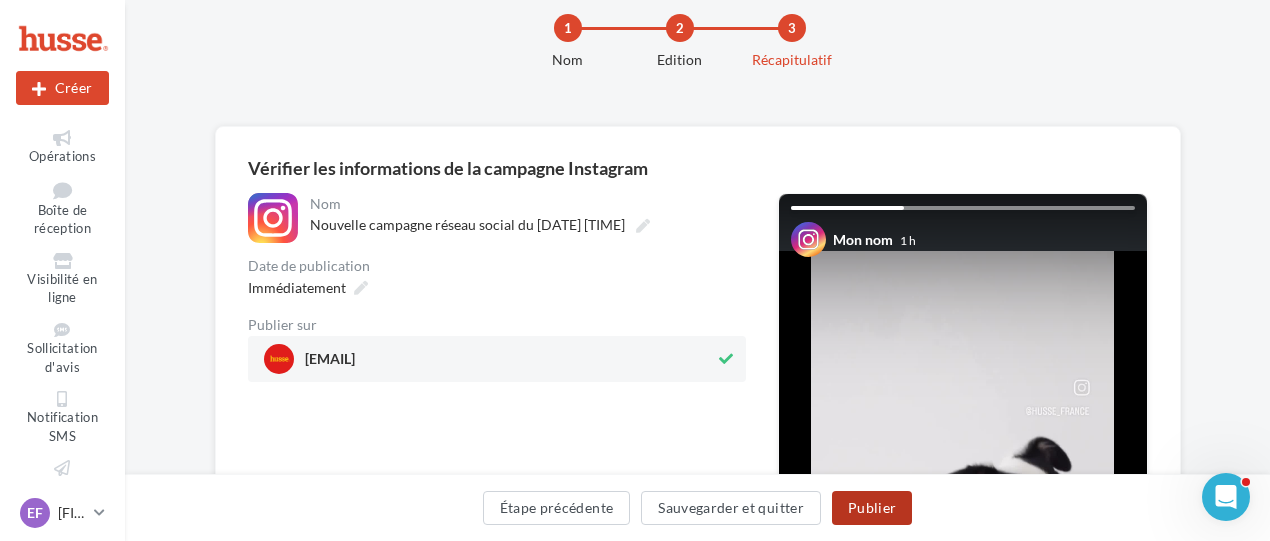 click on "Publier" at bounding box center [872, 508] 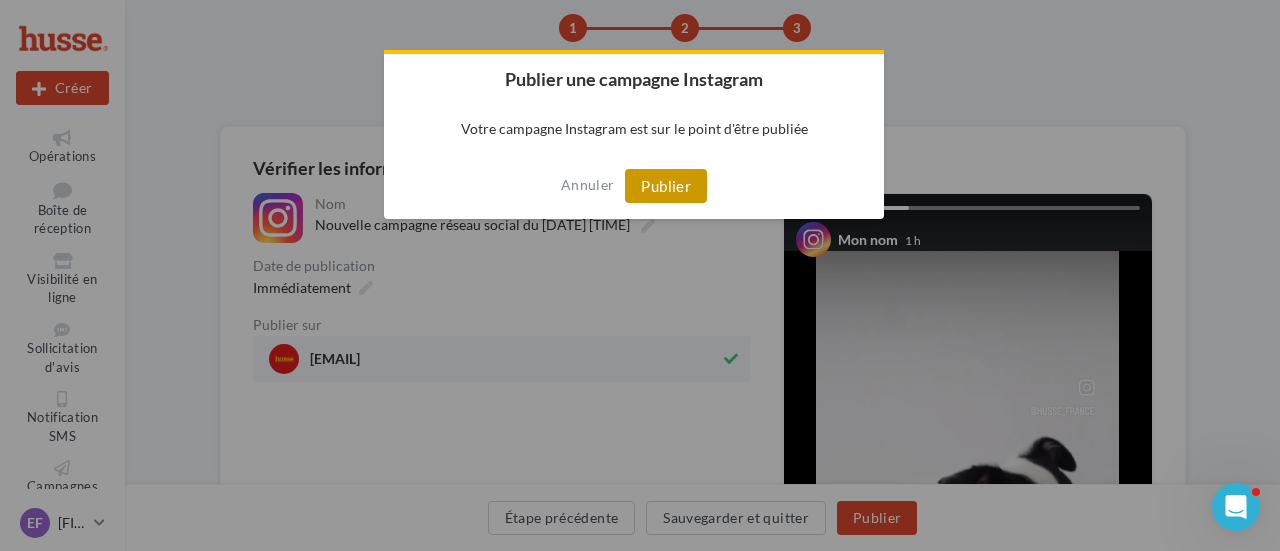 click on "Publier" at bounding box center [666, 186] 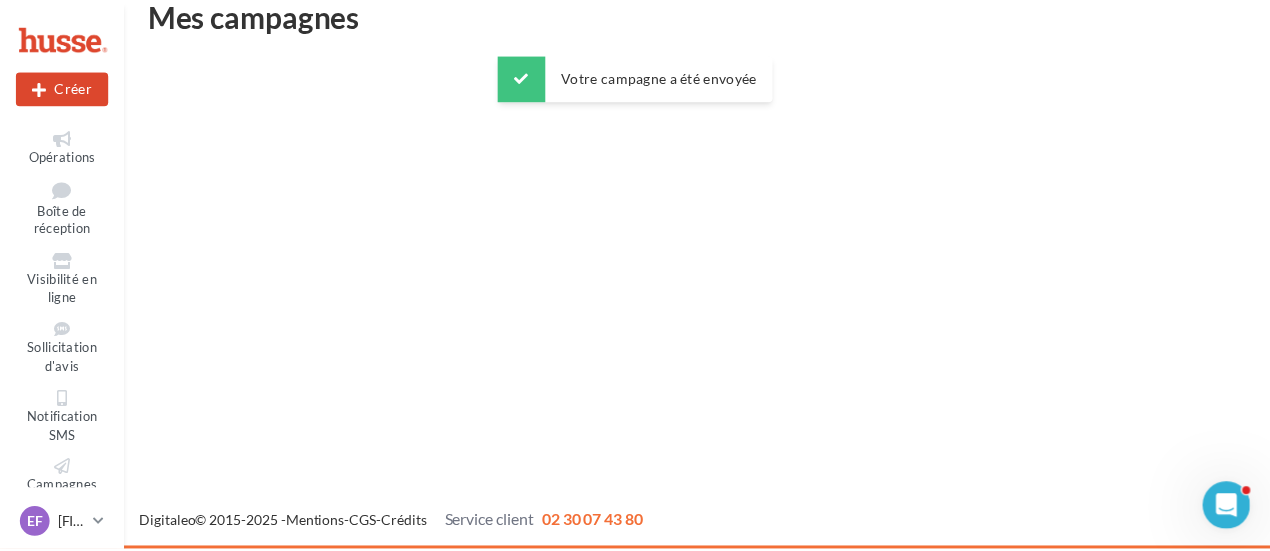 scroll, scrollTop: 32, scrollLeft: 0, axis: vertical 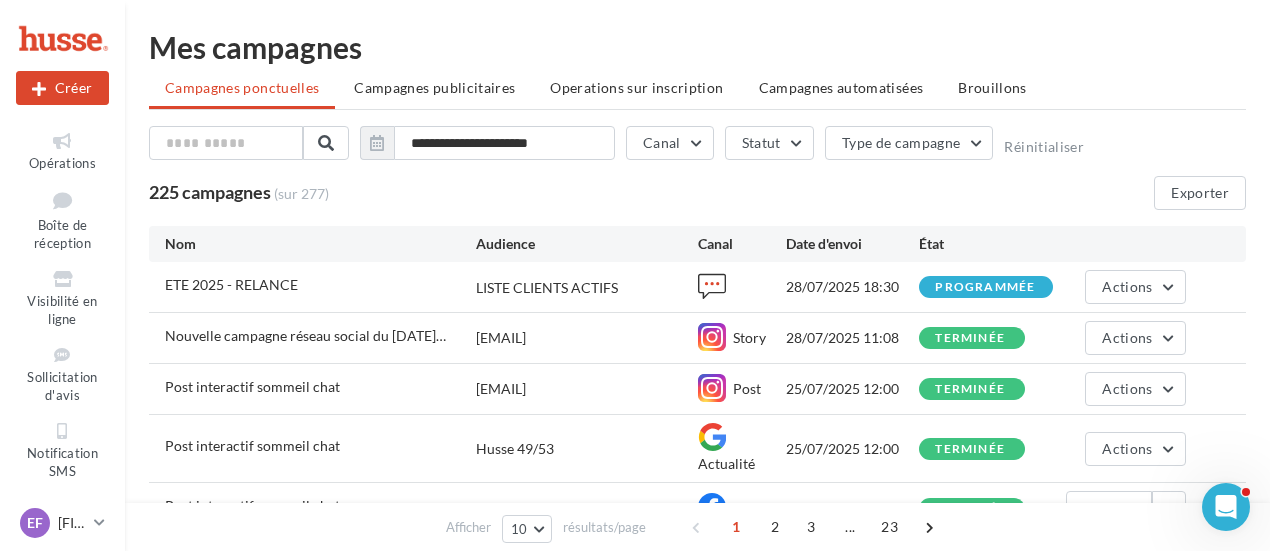 click on "Brouillons" at bounding box center [992, 88] 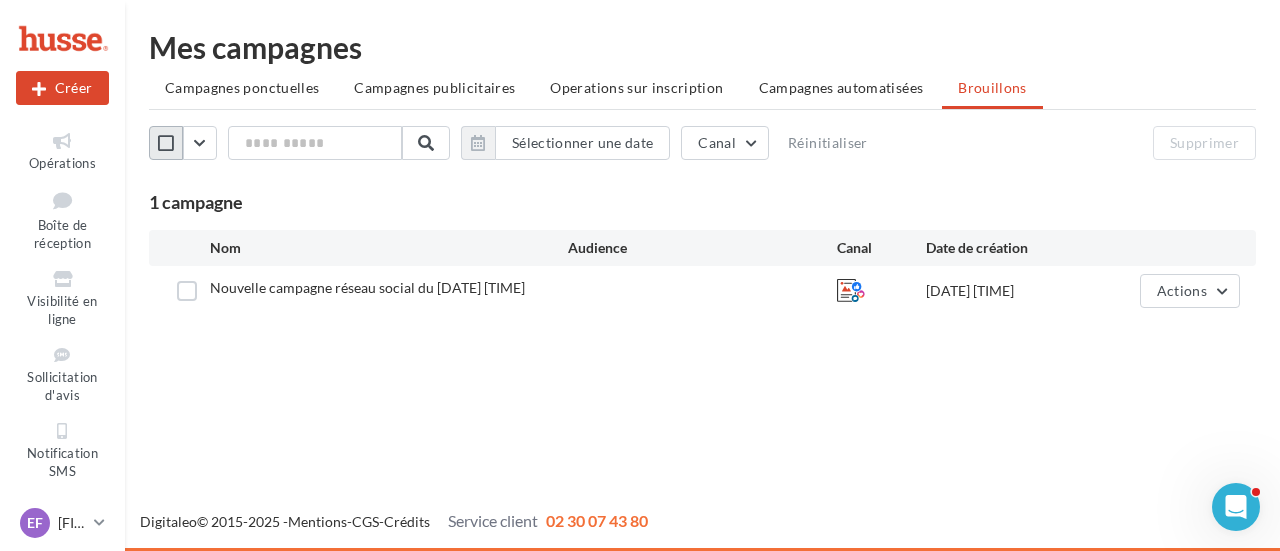 click at bounding box center (166, 143) 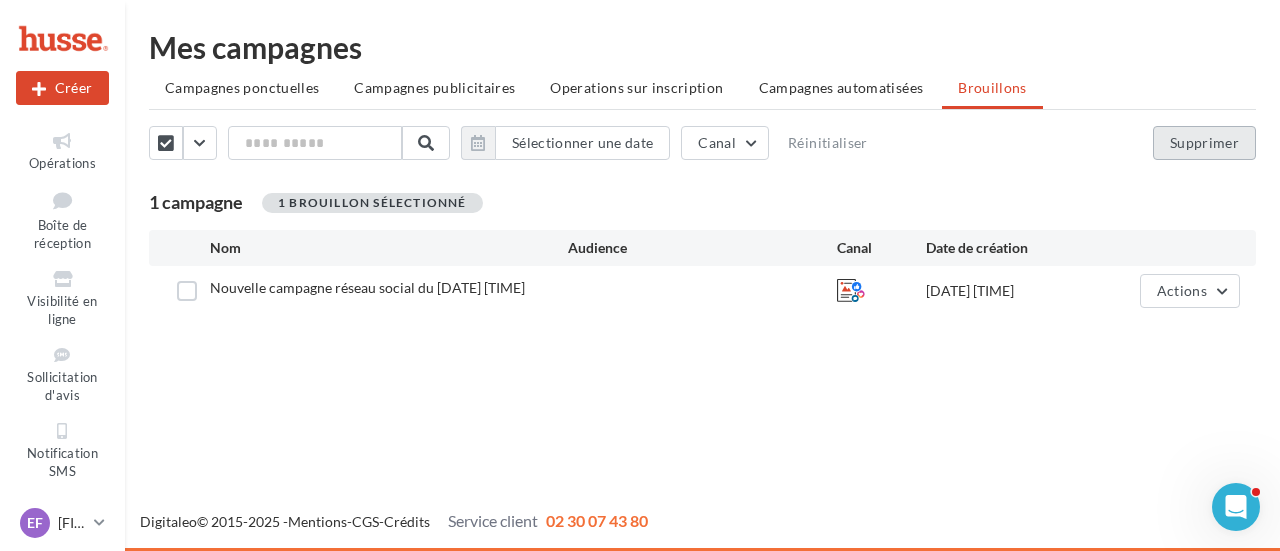 click on "Supprimer" at bounding box center (1204, 143) 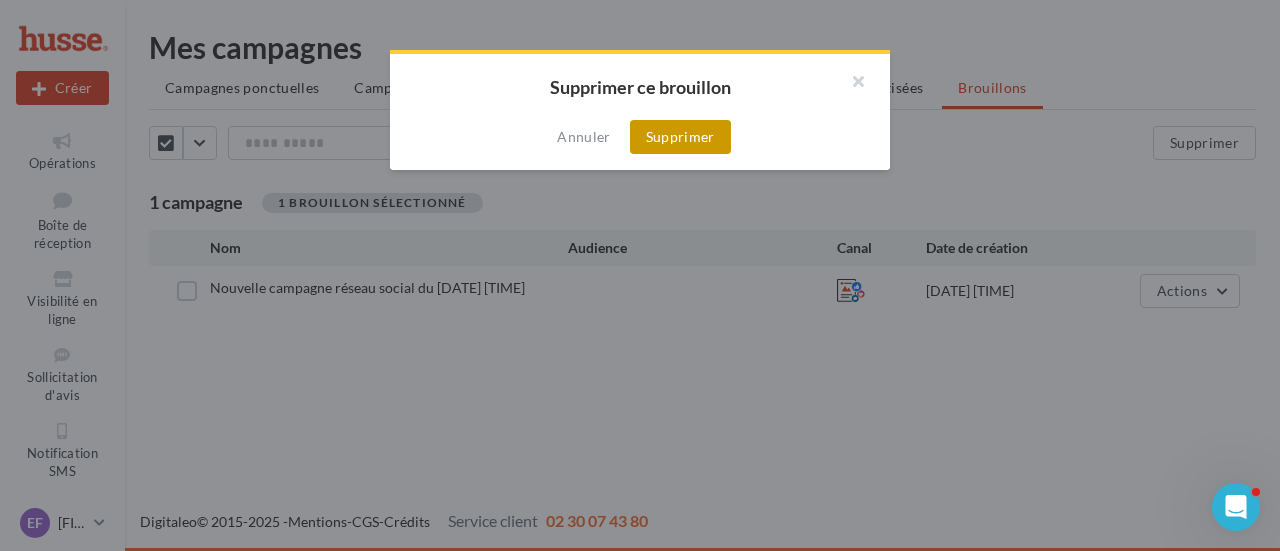 click on "Supprimer" at bounding box center (680, 137) 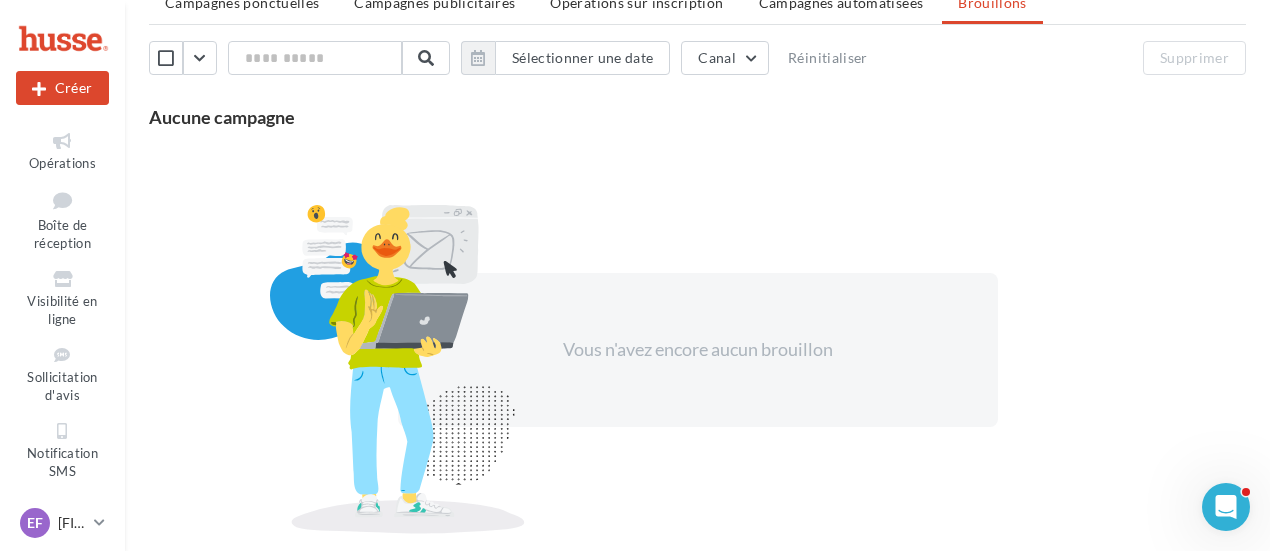 scroll, scrollTop: 0, scrollLeft: 0, axis: both 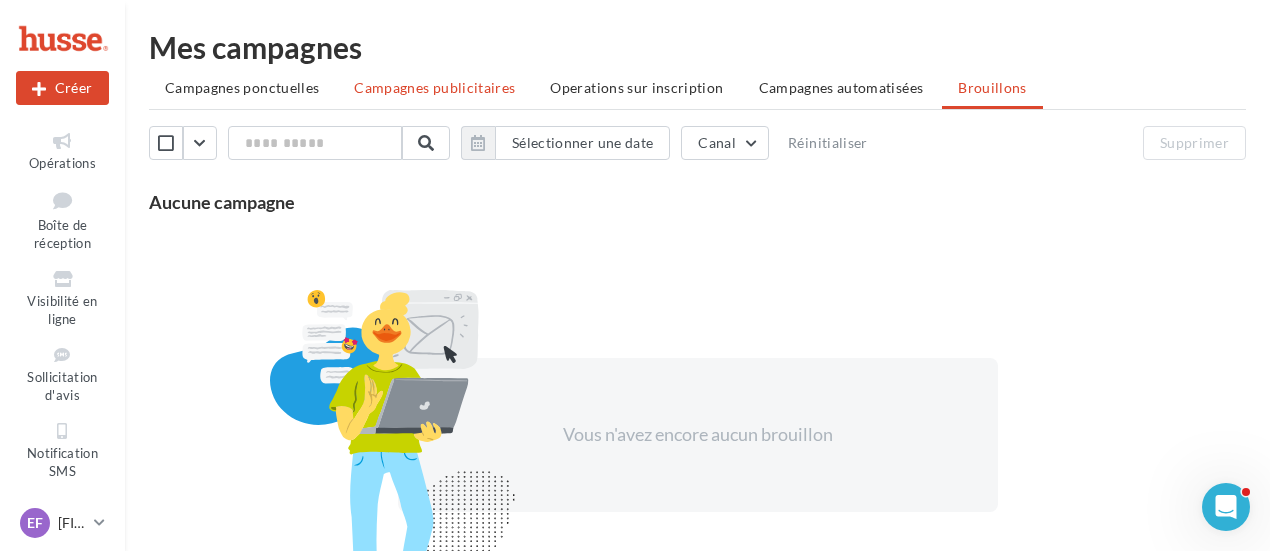 click on "Campagnes publicitaires" at bounding box center (434, 88) 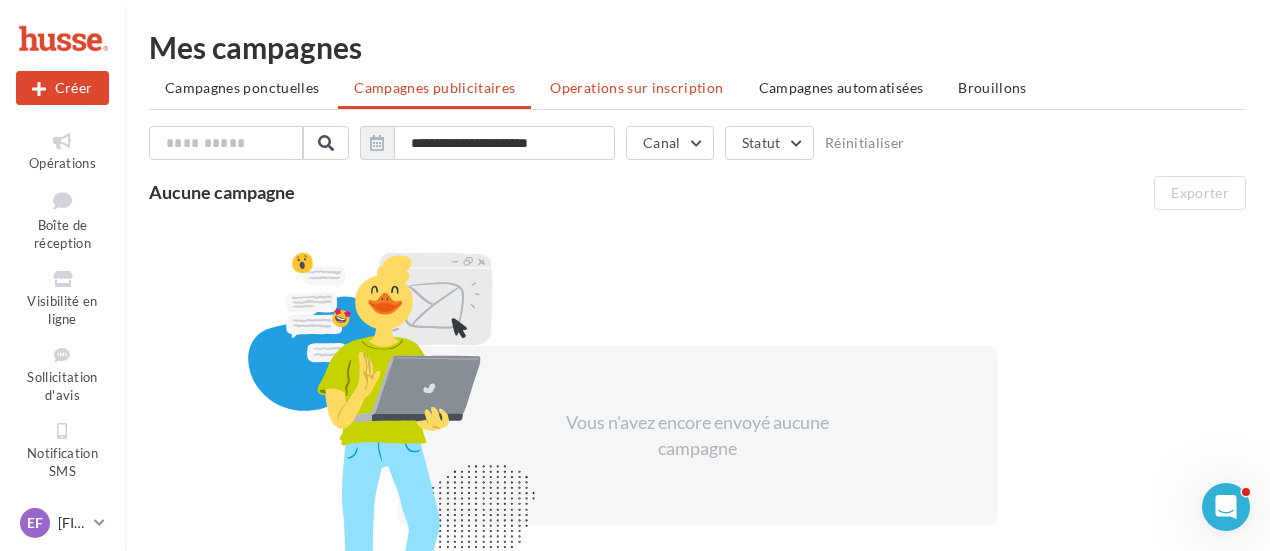 click on "Operations sur inscription" at bounding box center (636, 87) 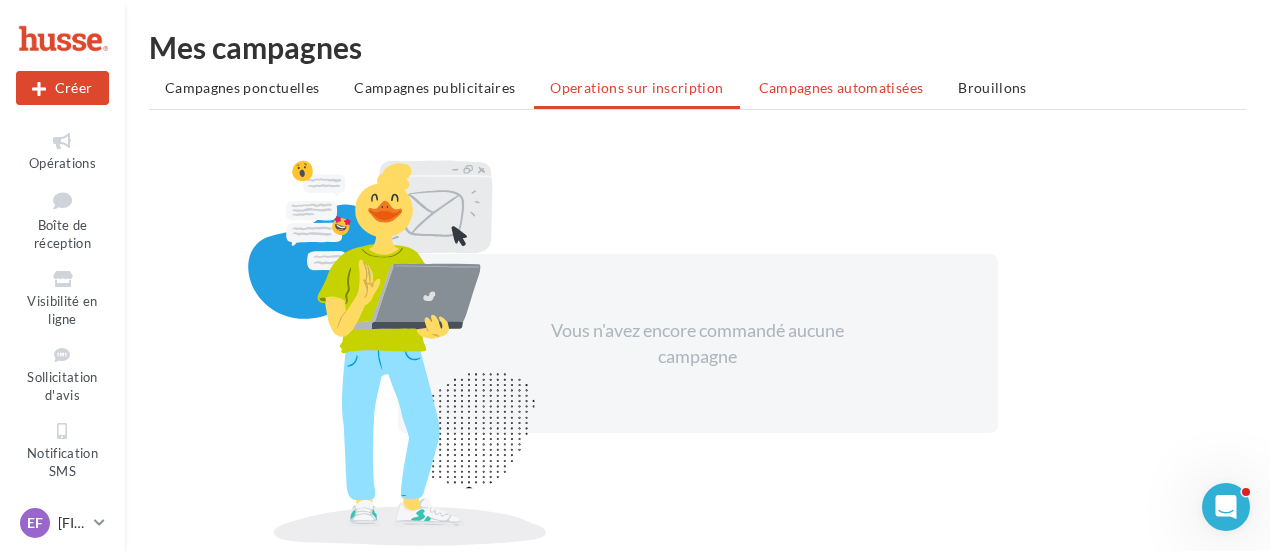click on "Campagnes automatisées" at bounding box center (841, 87) 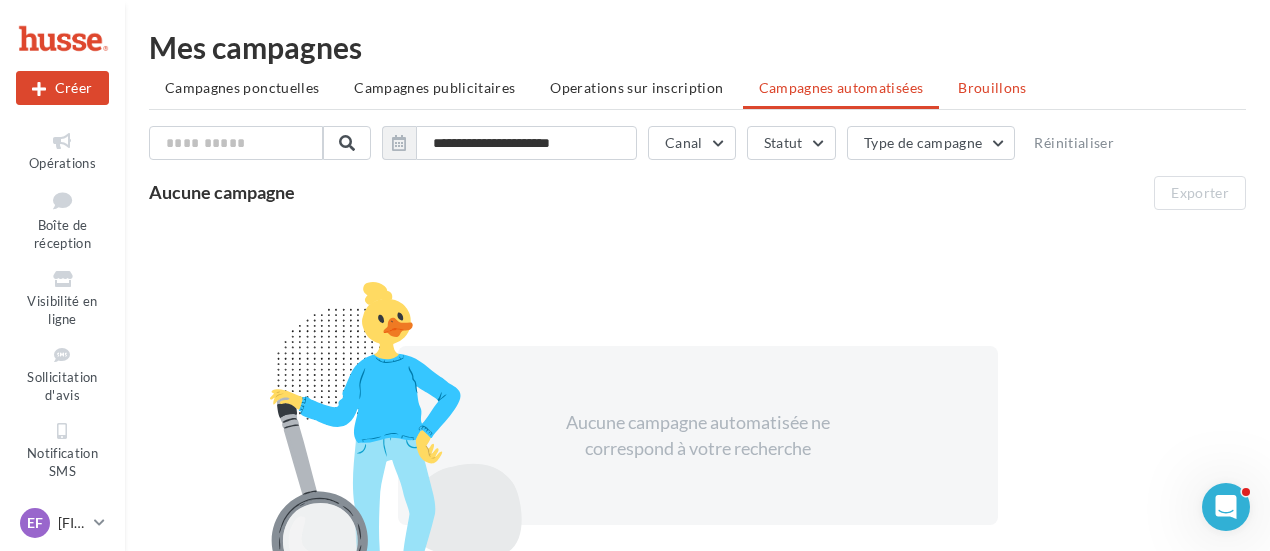 click on "Brouillons" at bounding box center (992, 87) 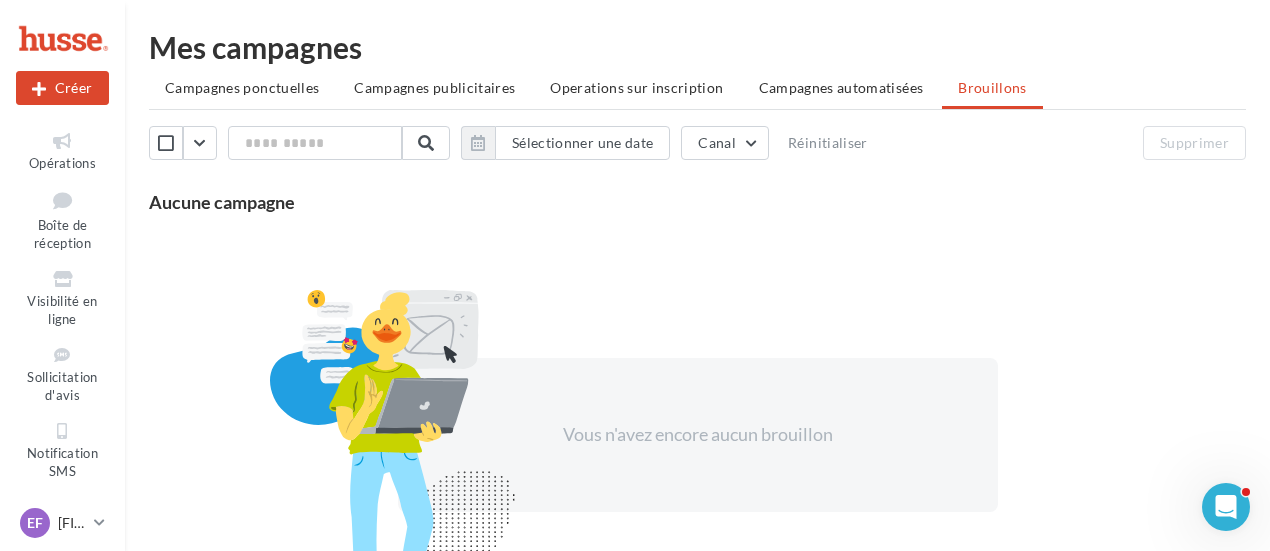 click on "Campagnes ponctuelles" at bounding box center (242, 88) 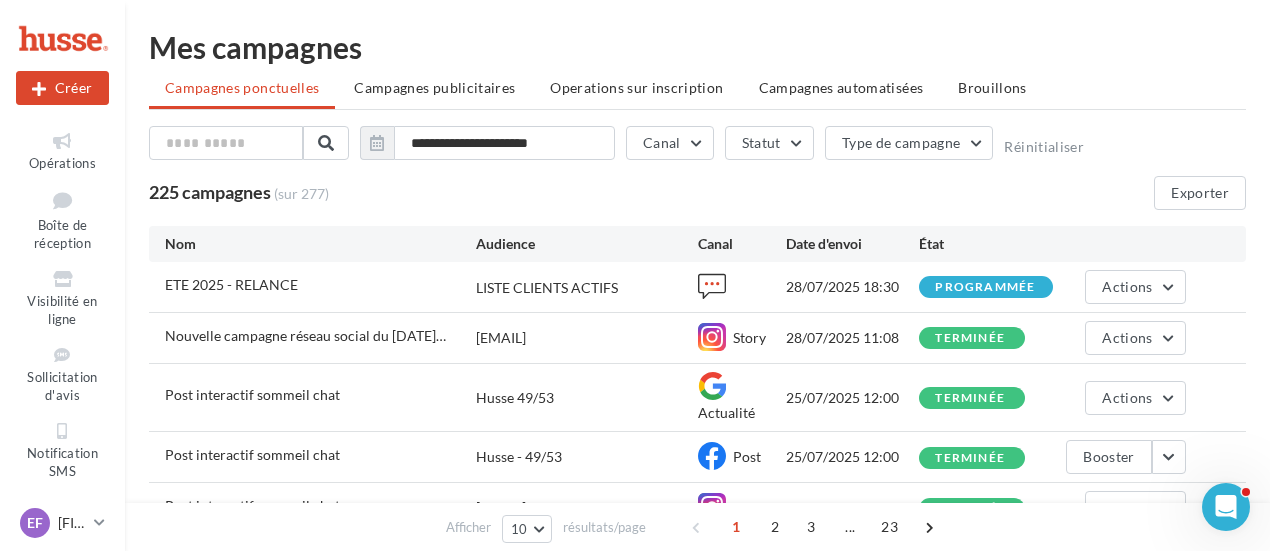 scroll, scrollTop: 0, scrollLeft: 0, axis: both 